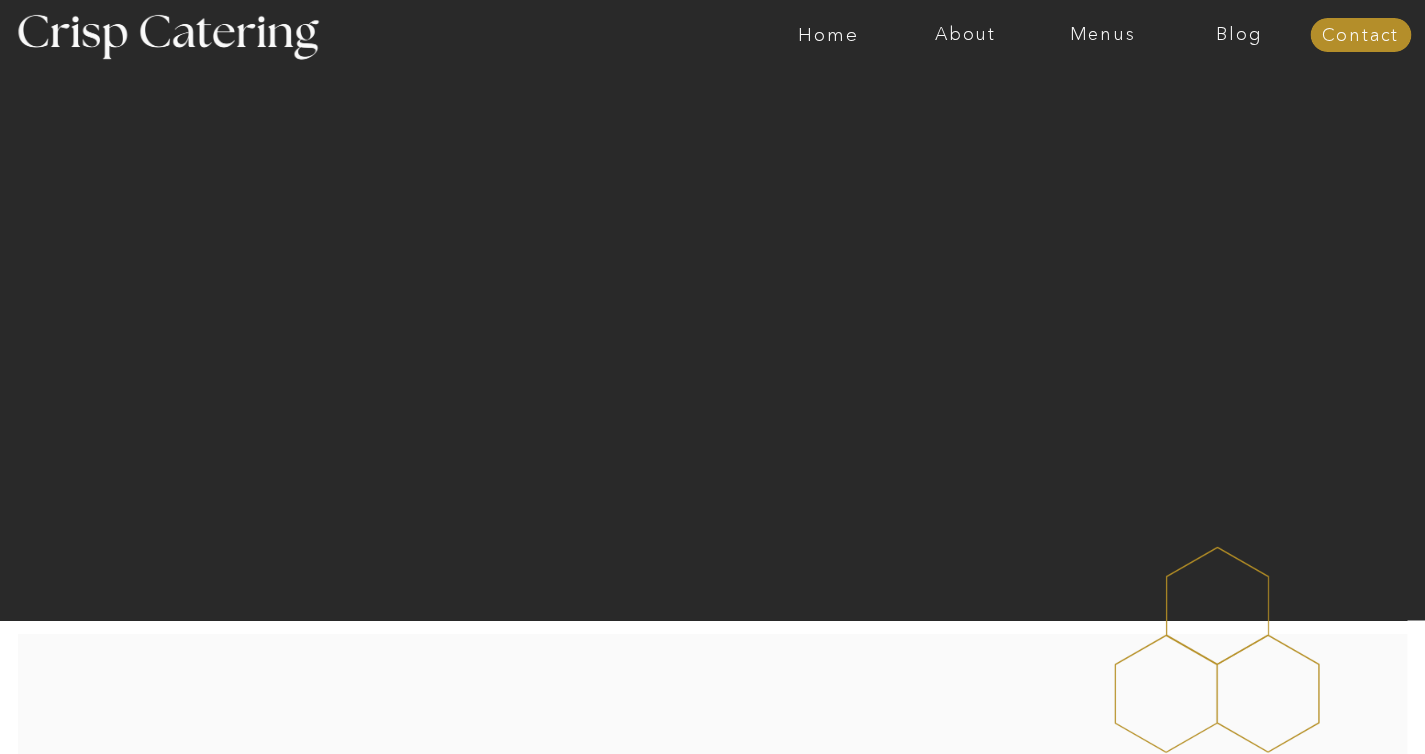 scroll, scrollTop: 0, scrollLeft: 0, axis: both 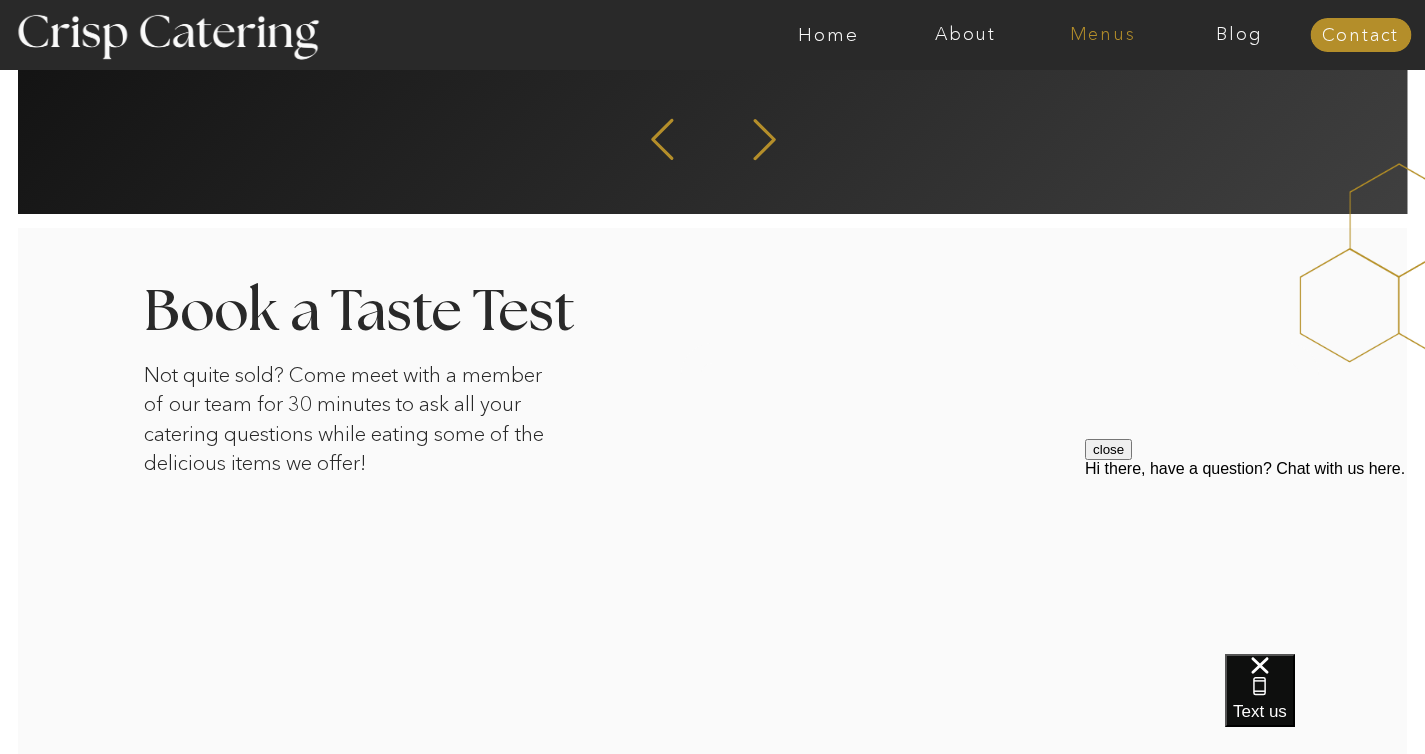 click on "Menus" at bounding box center [1102, 35] 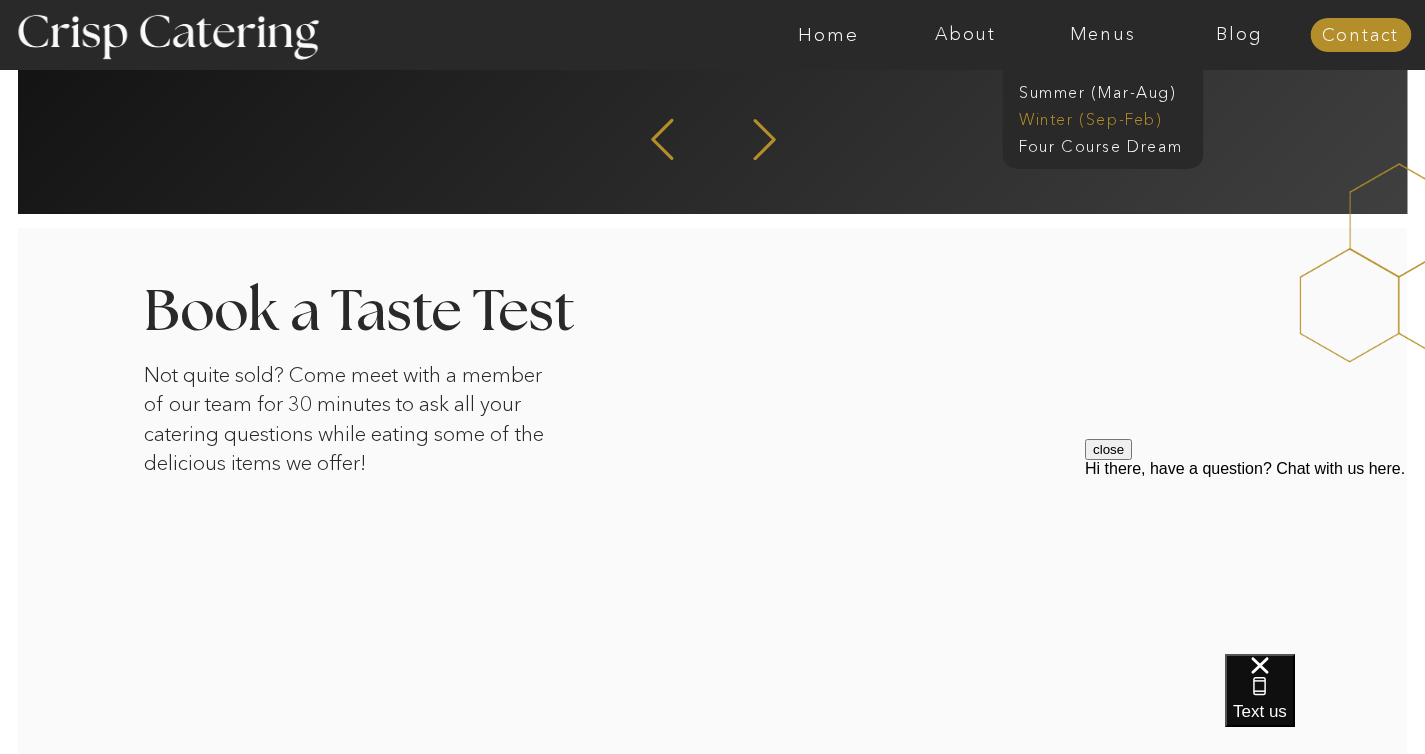 click on "[SEASON] ([MONTH]-[MONTH])" at bounding box center (1101, 117) 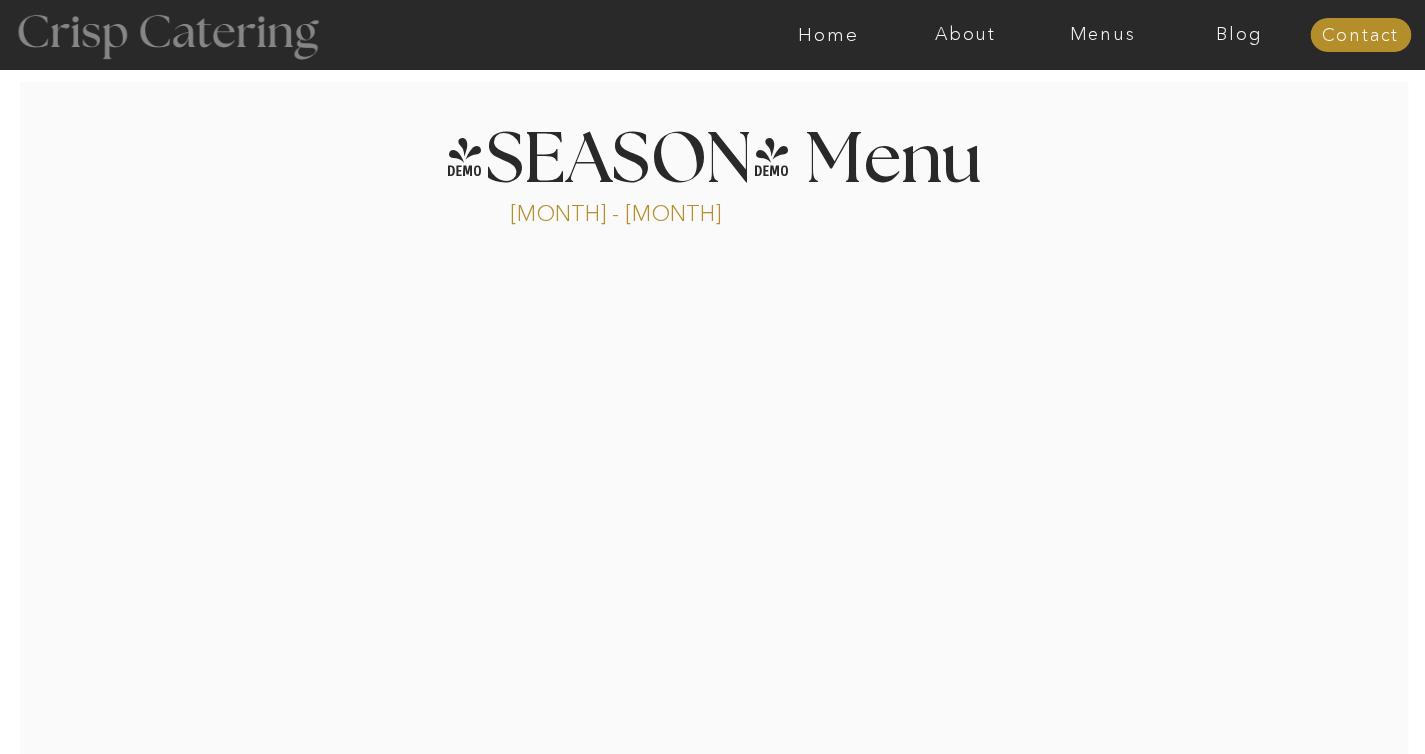 scroll, scrollTop: 0, scrollLeft: 0, axis: both 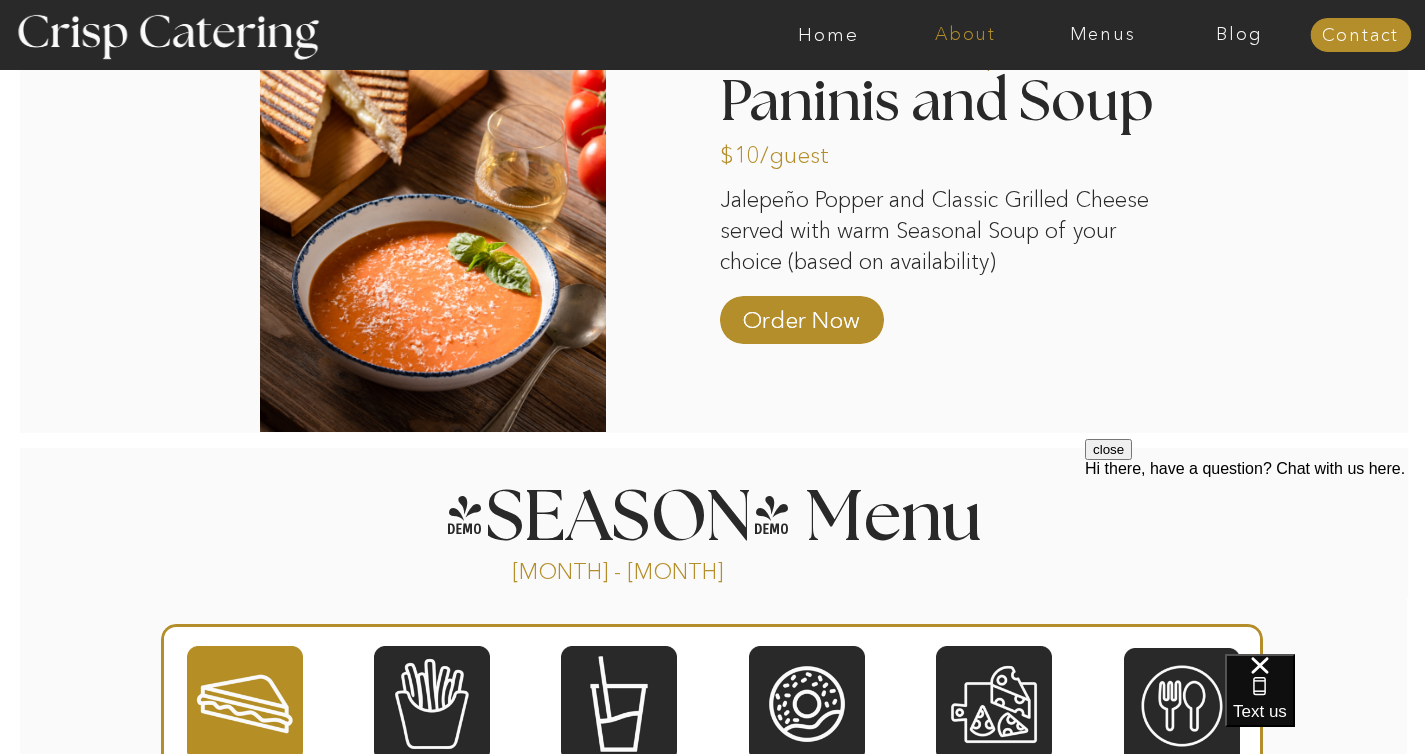 click on "About" at bounding box center [965, 35] 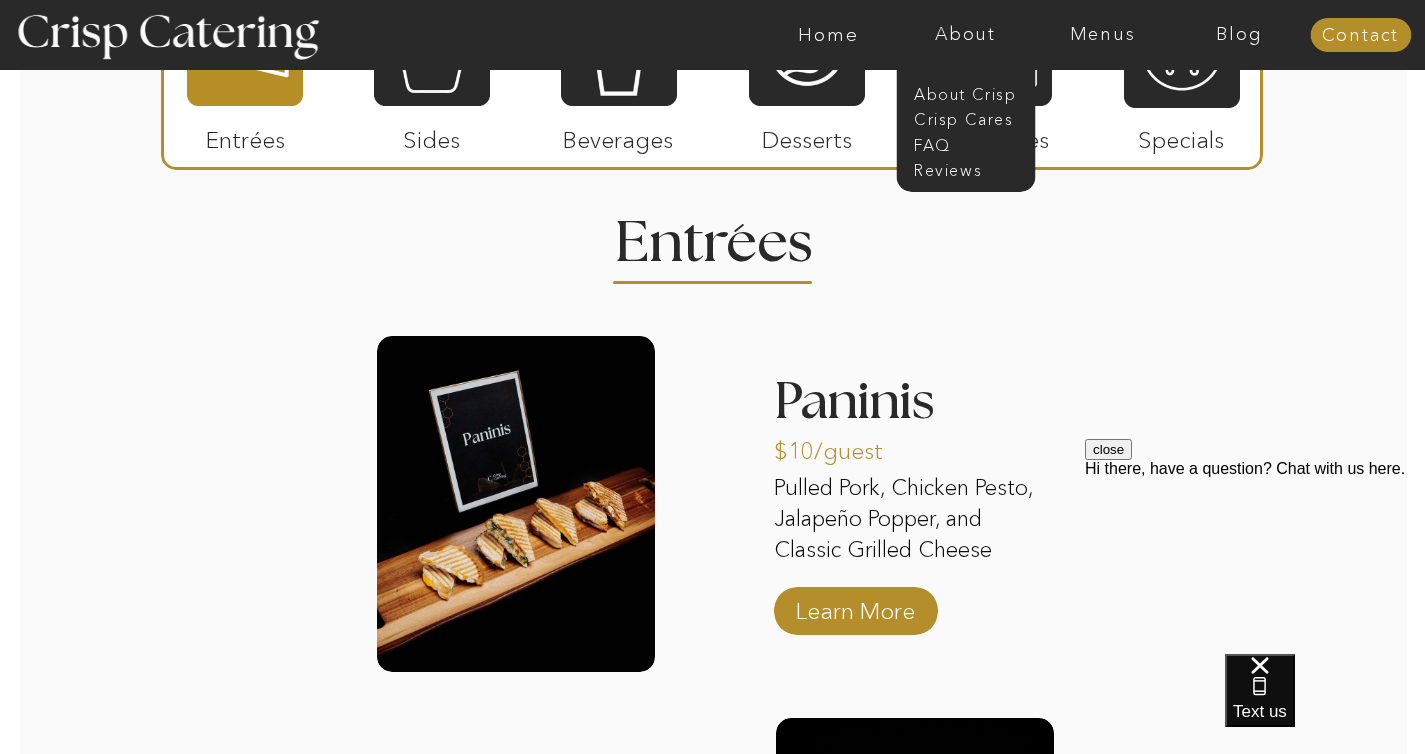 scroll, scrollTop: 2244, scrollLeft: 0, axis: vertical 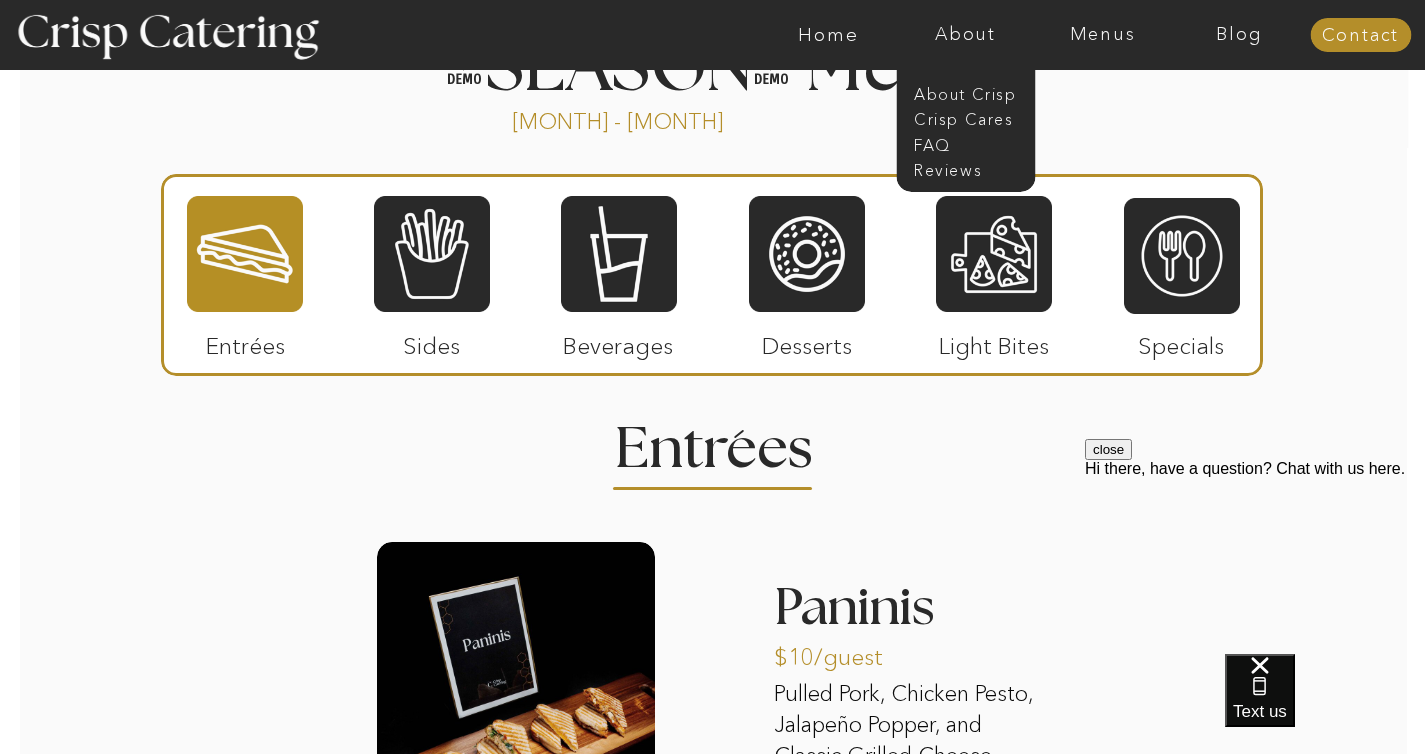 click at bounding box center [245, 254] 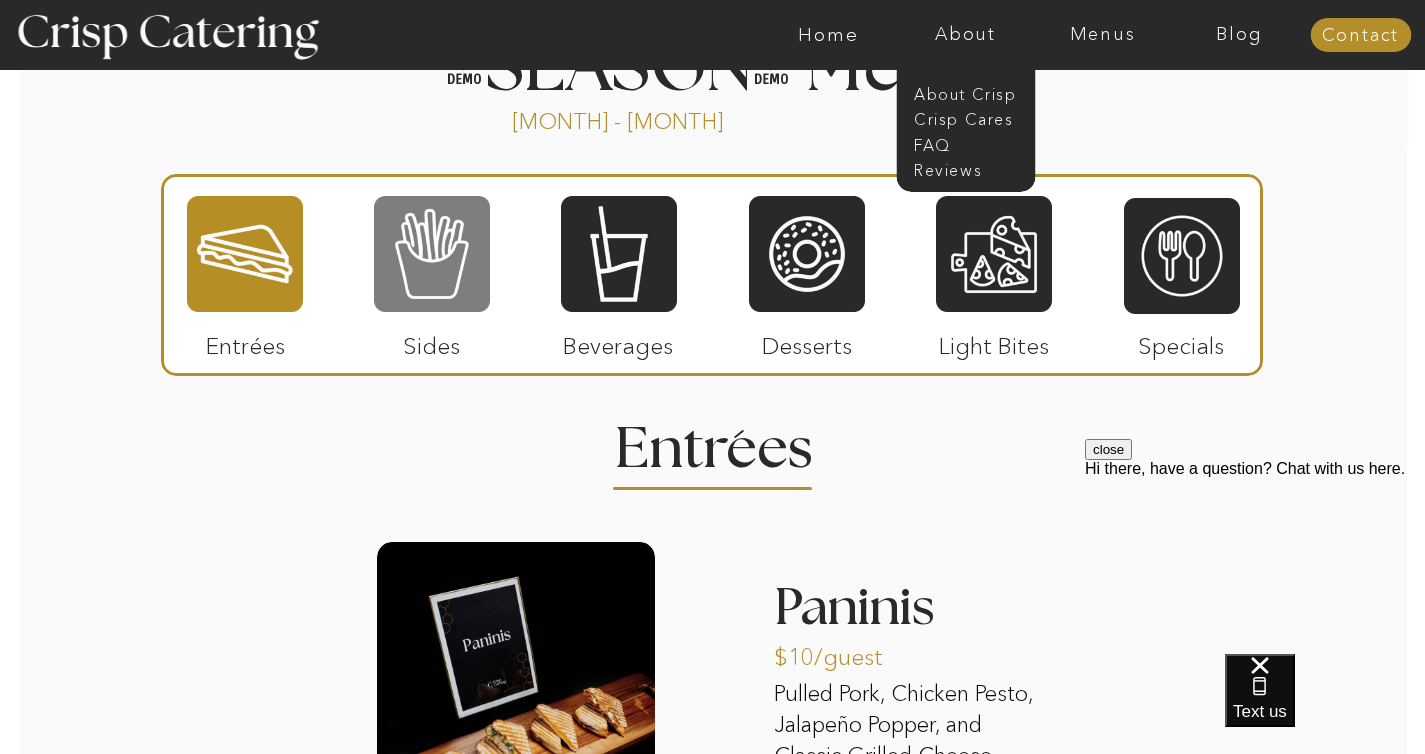 click at bounding box center (432, 254) 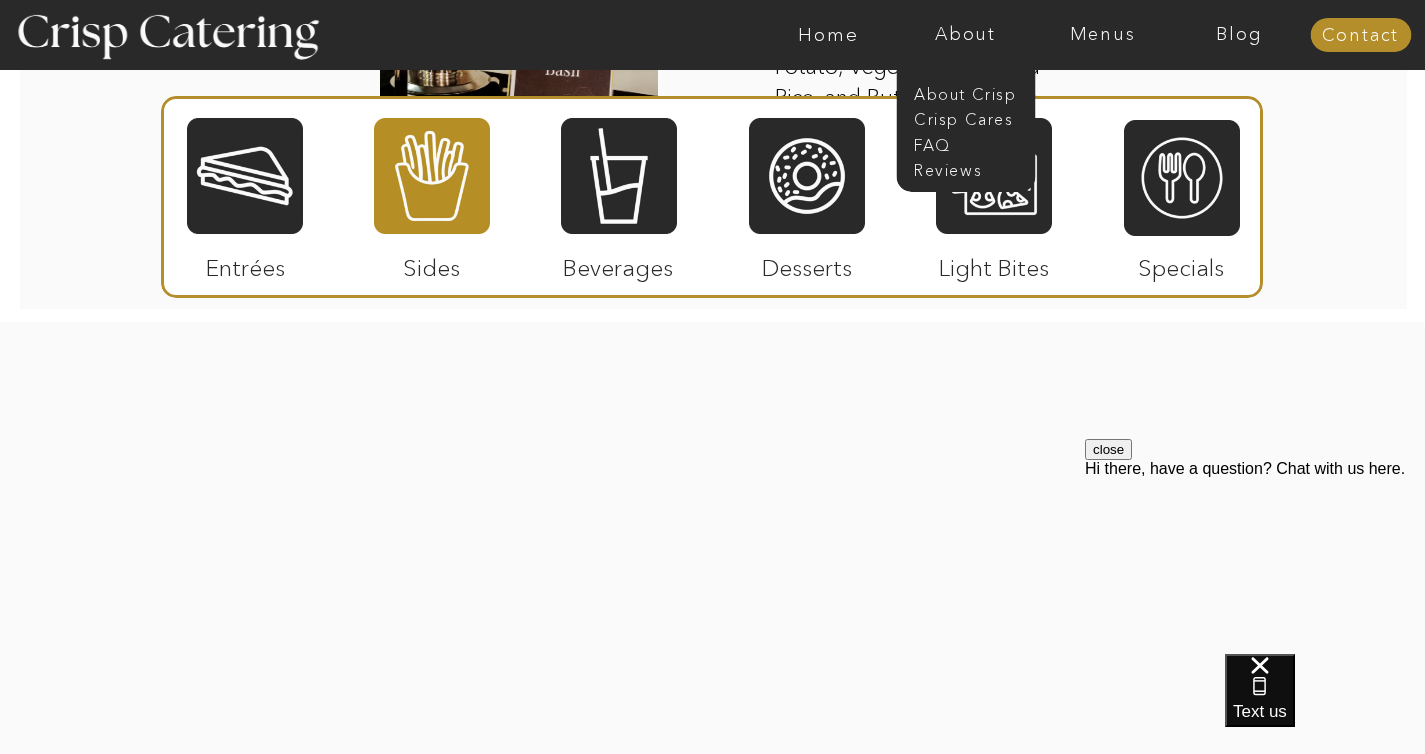 scroll, scrollTop: 4154, scrollLeft: 0, axis: vertical 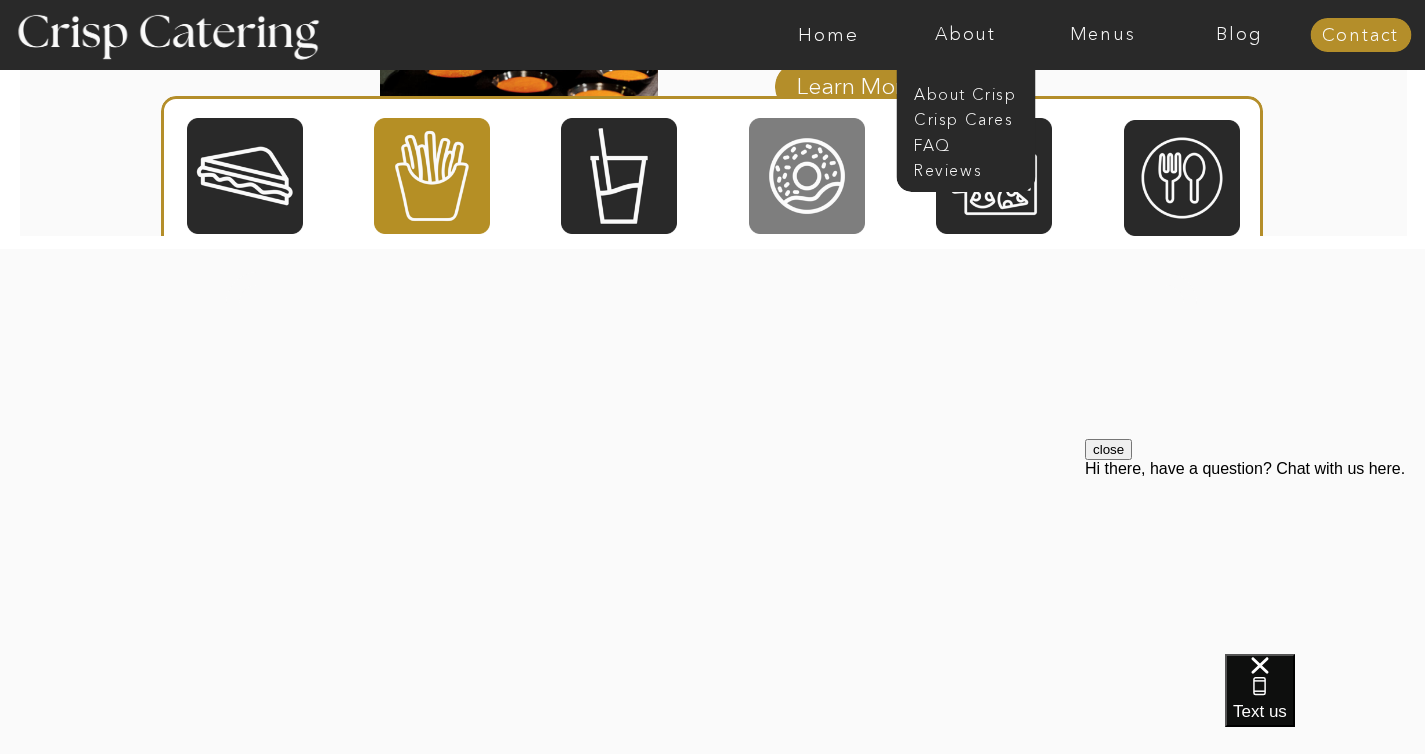 click at bounding box center (807, 176) 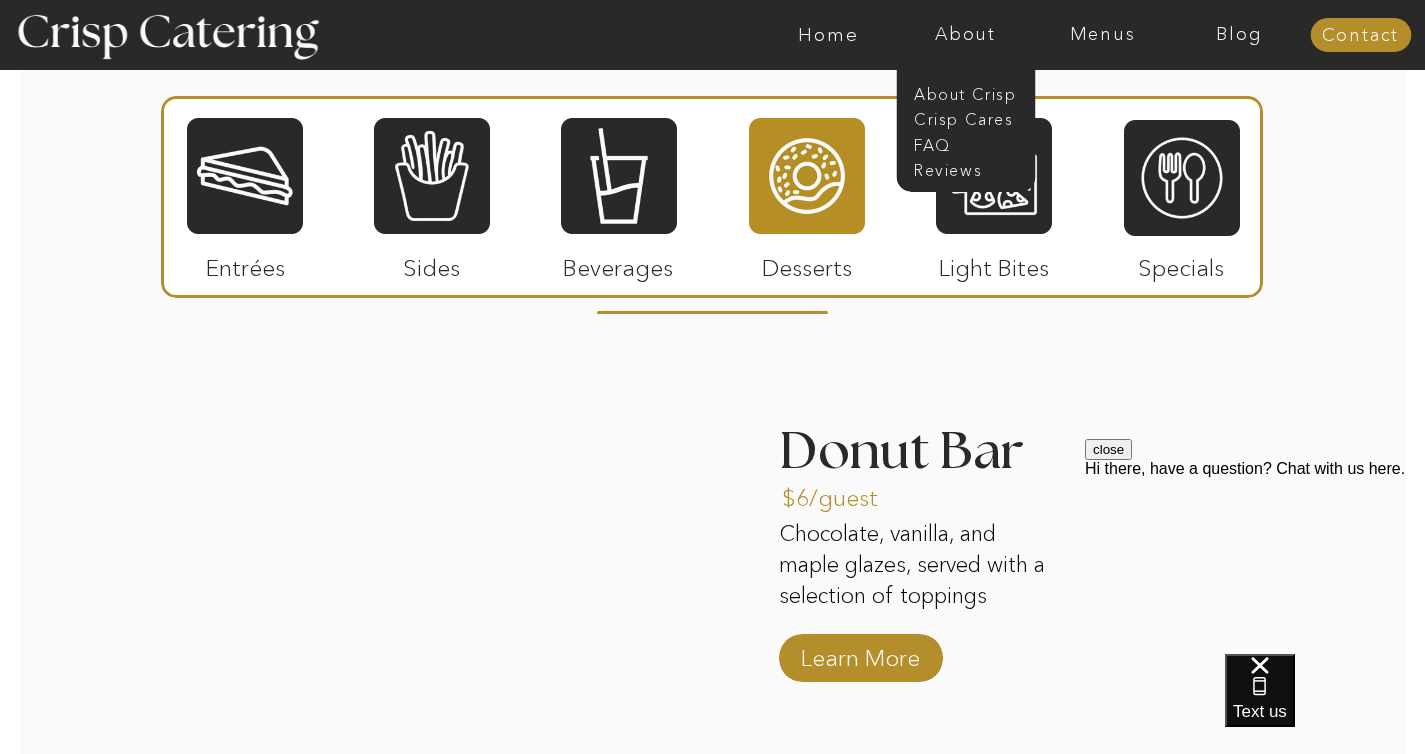 scroll, scrollTop: 2295, scrollLeft: 0, axis: vertical 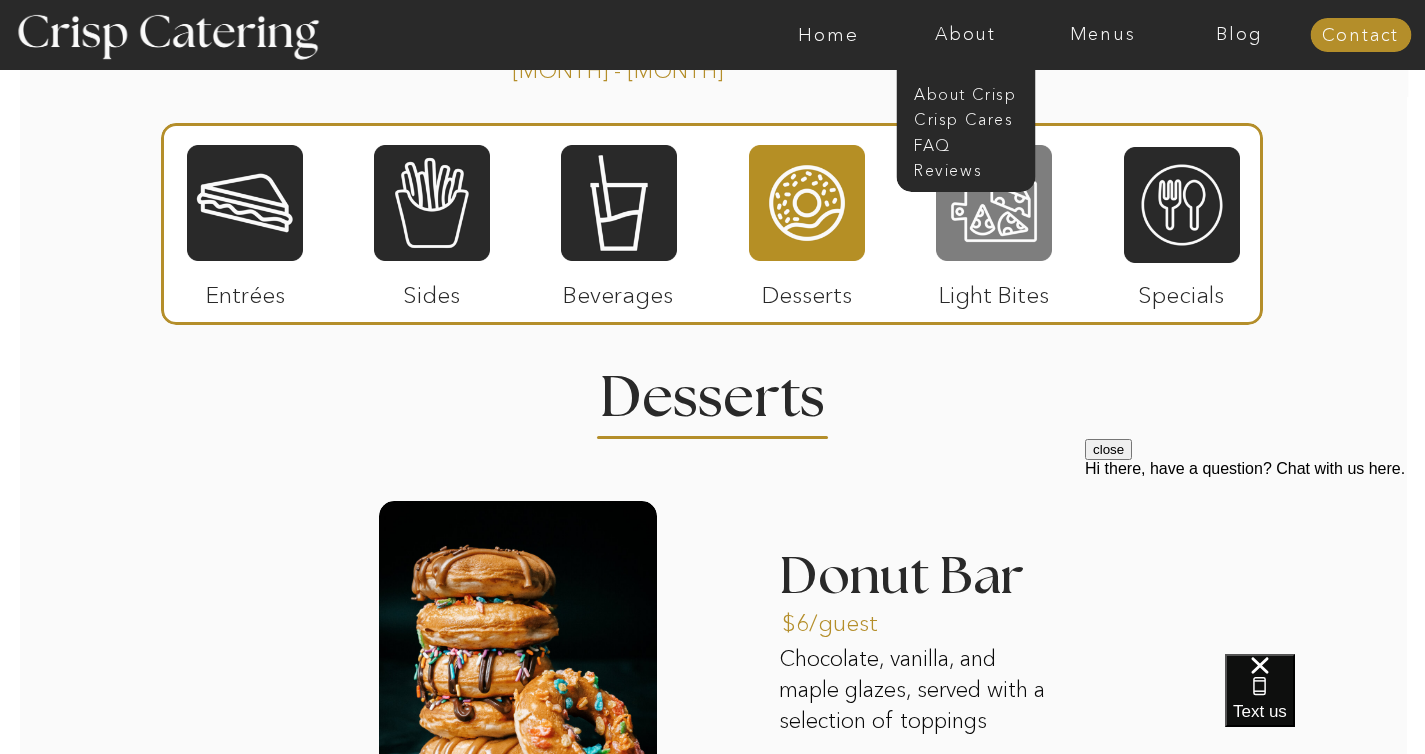click at bounding box center [994, 203] 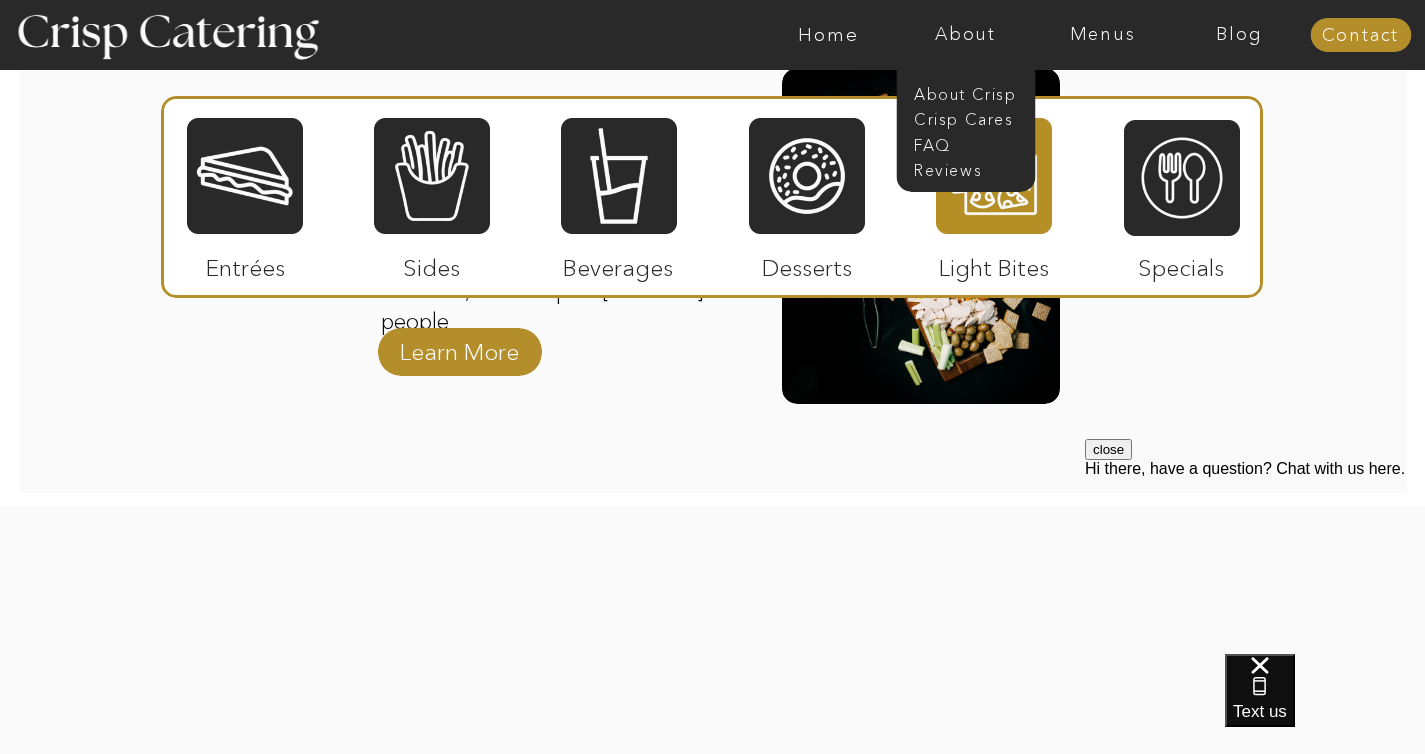 scroll, scrollTop: 2755, scrollLeft: 0, axis: vertical 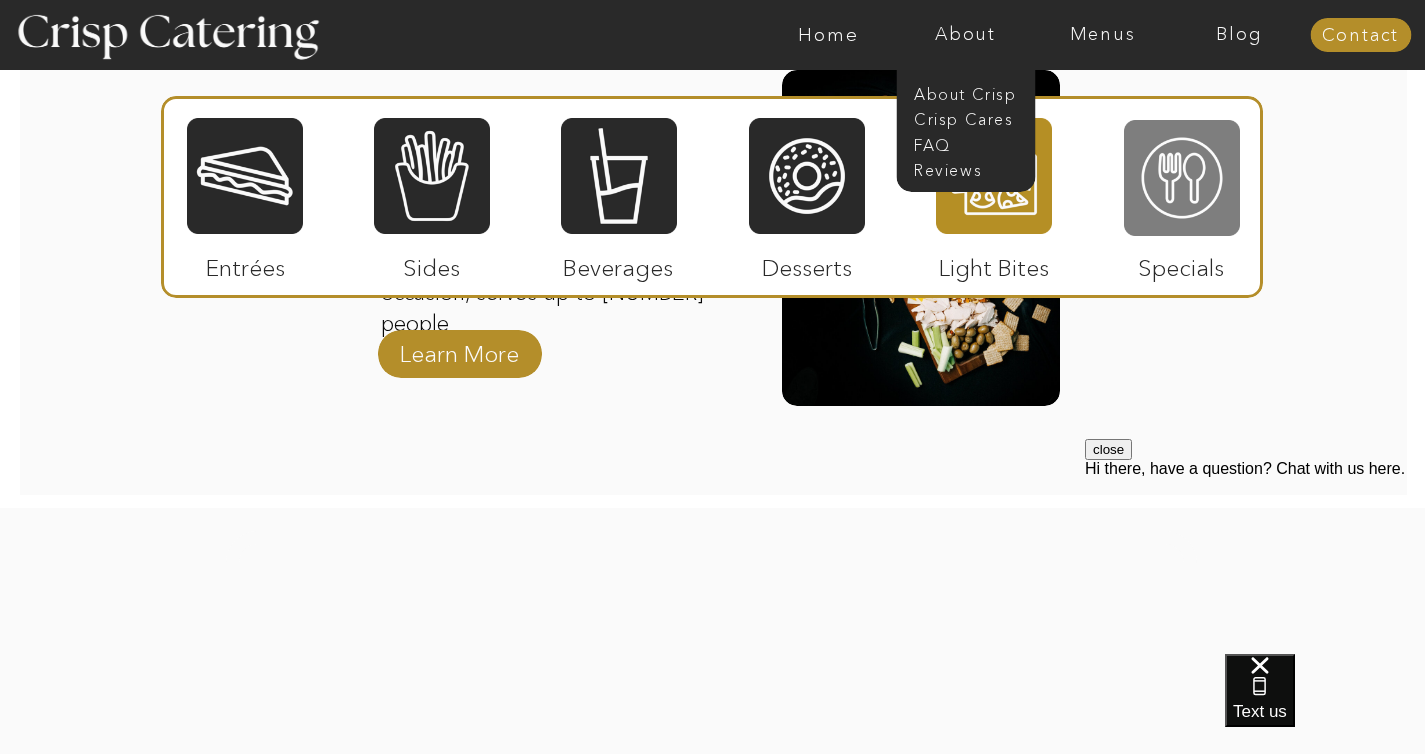 click at bounding box center [1182, 178] 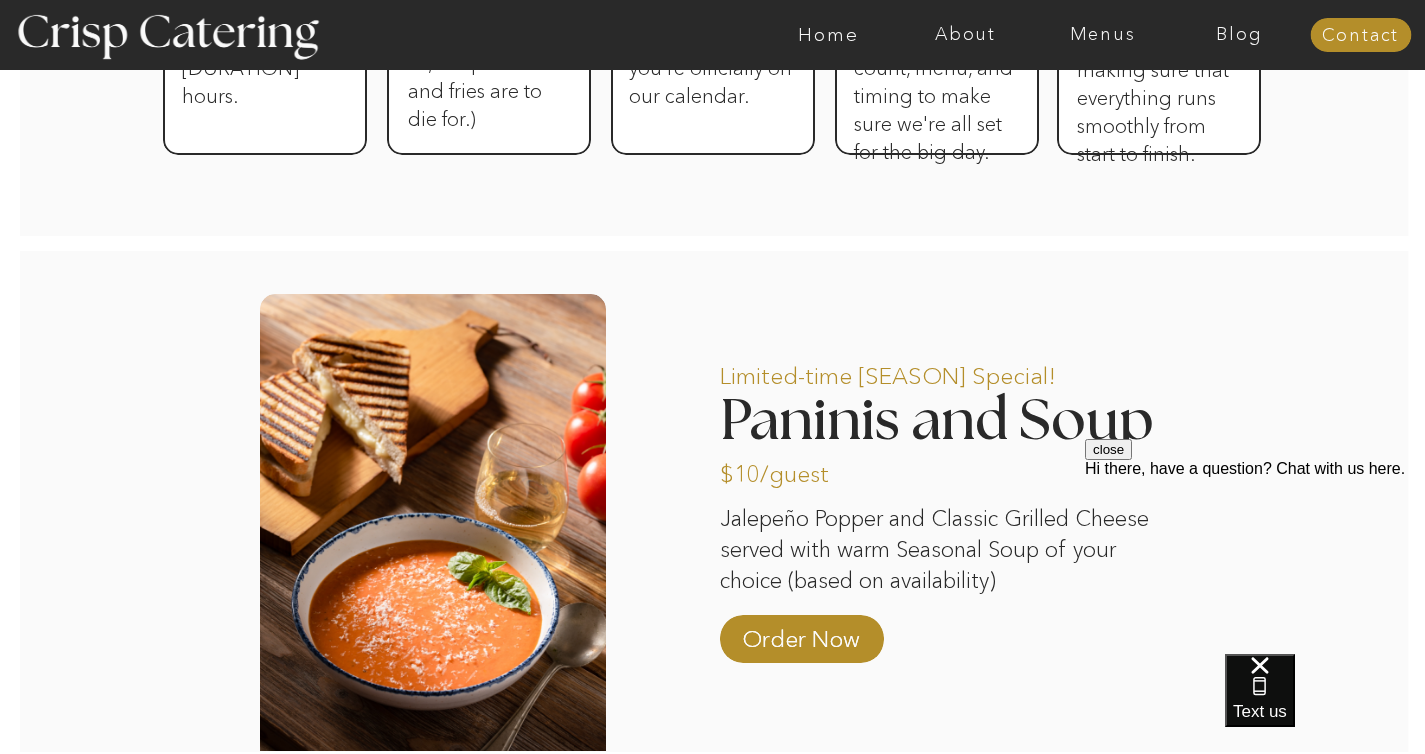 scroll, scrollTop: 1608, scrollLeft: 0, axis: vertical 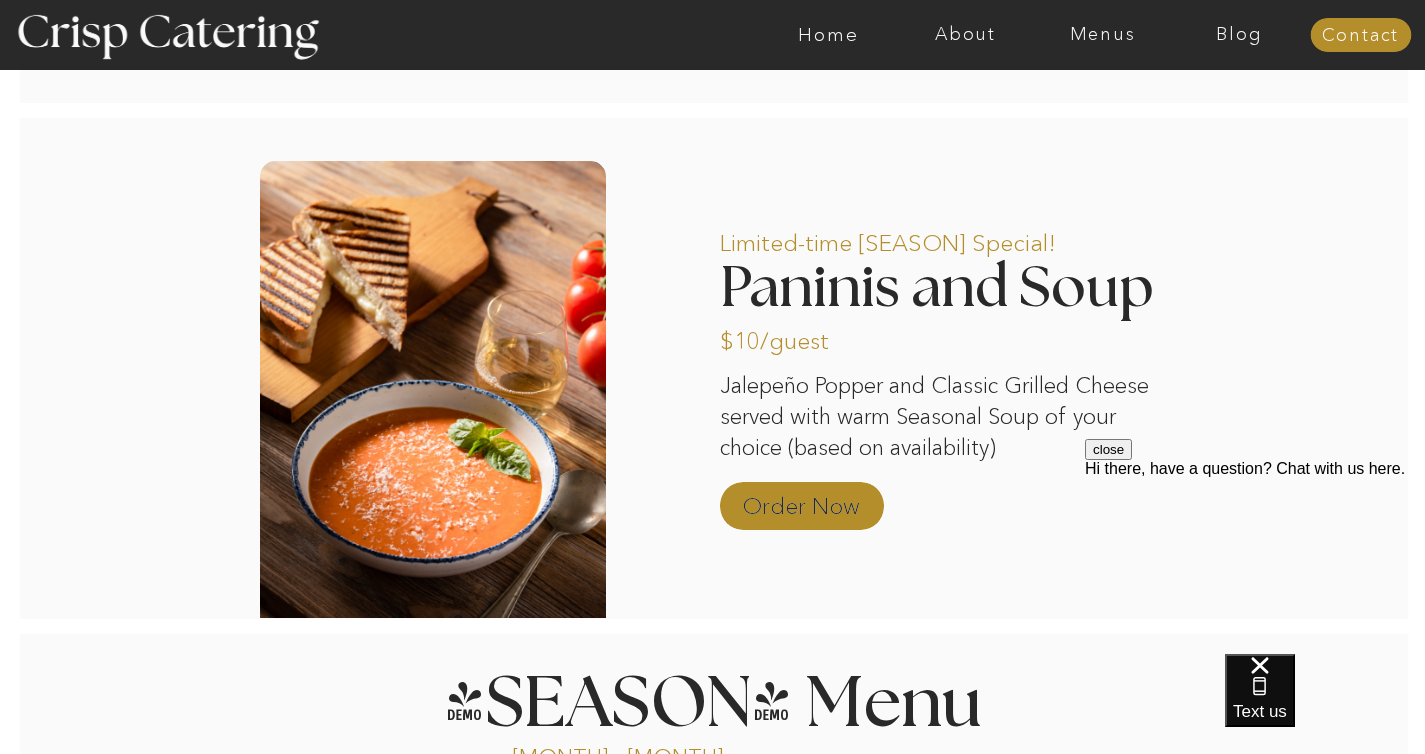 click on "Order Now" at bounding box center (801, 501) 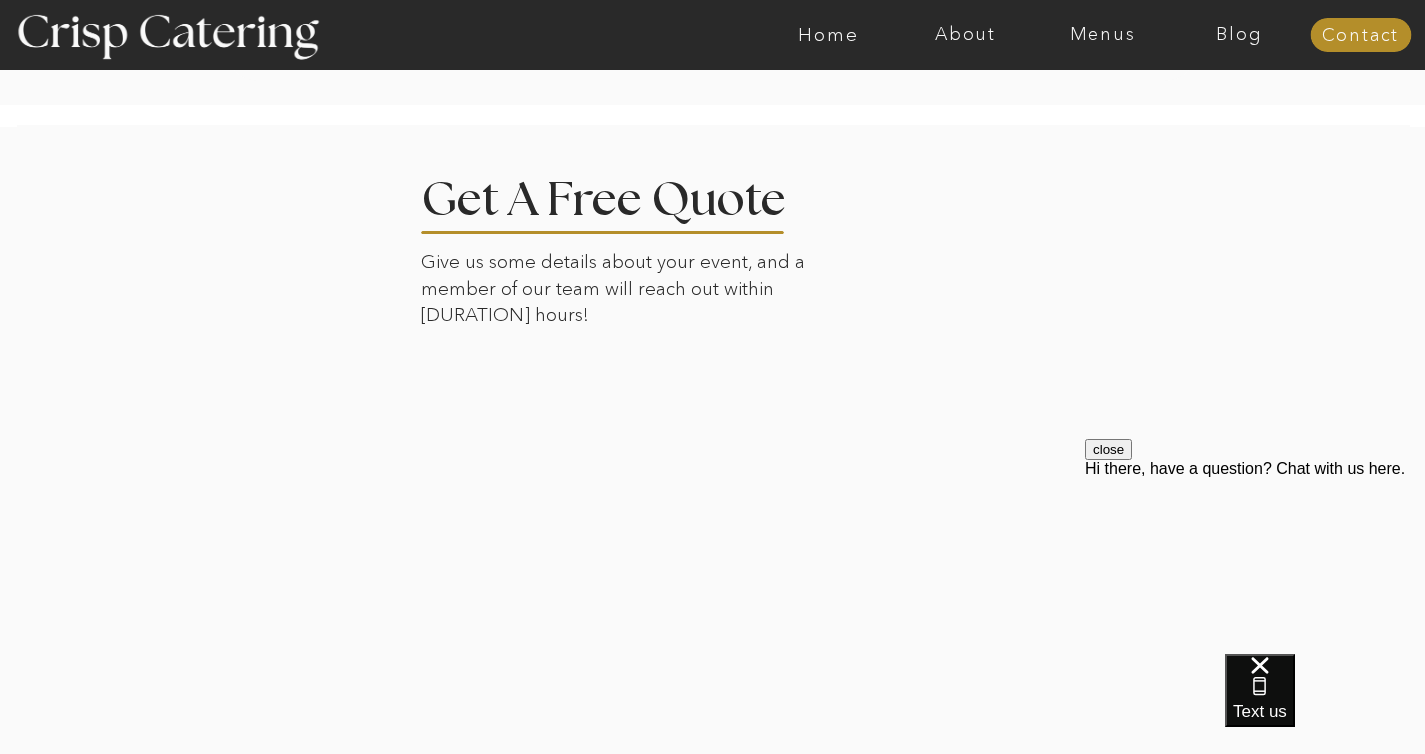 scroll, scrollTop: 4191, scrollLeft: 0, axis: vertical 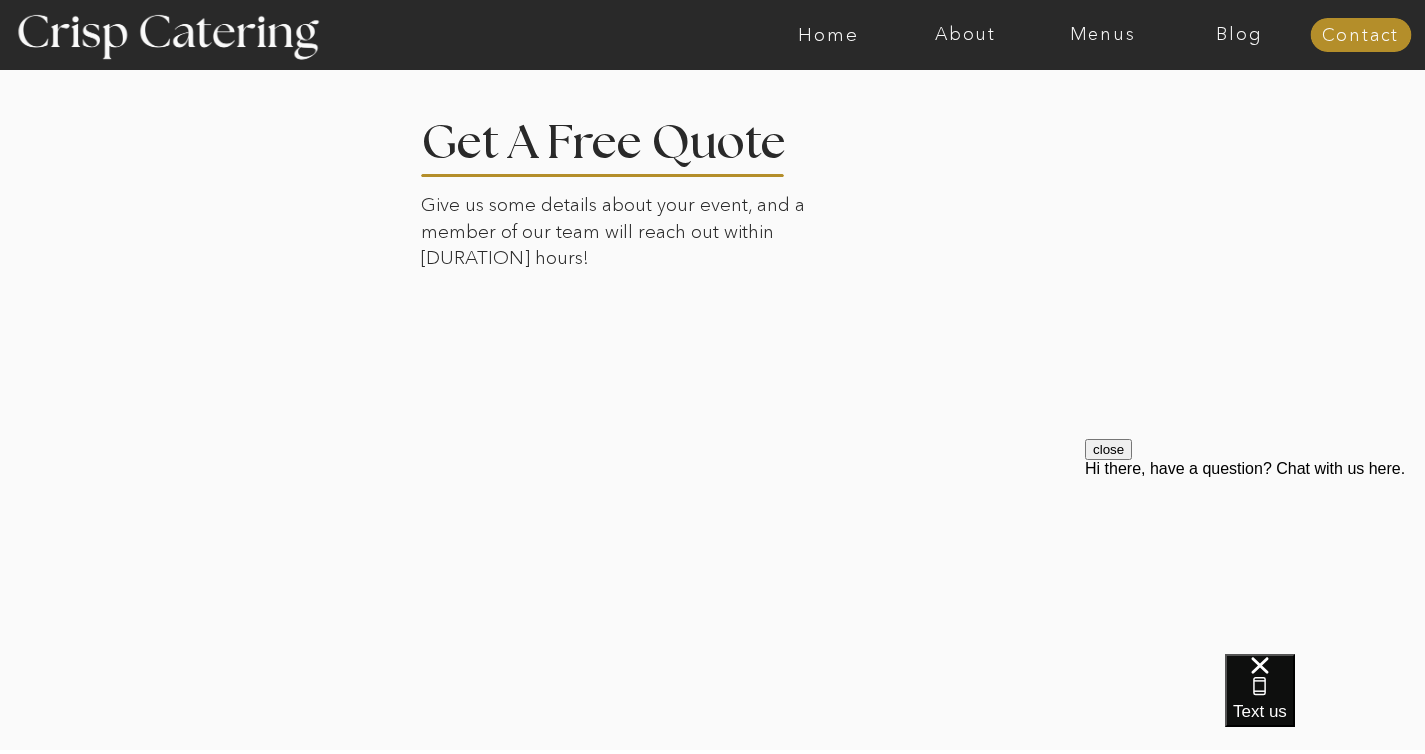 click at bounding box center [791, 35] 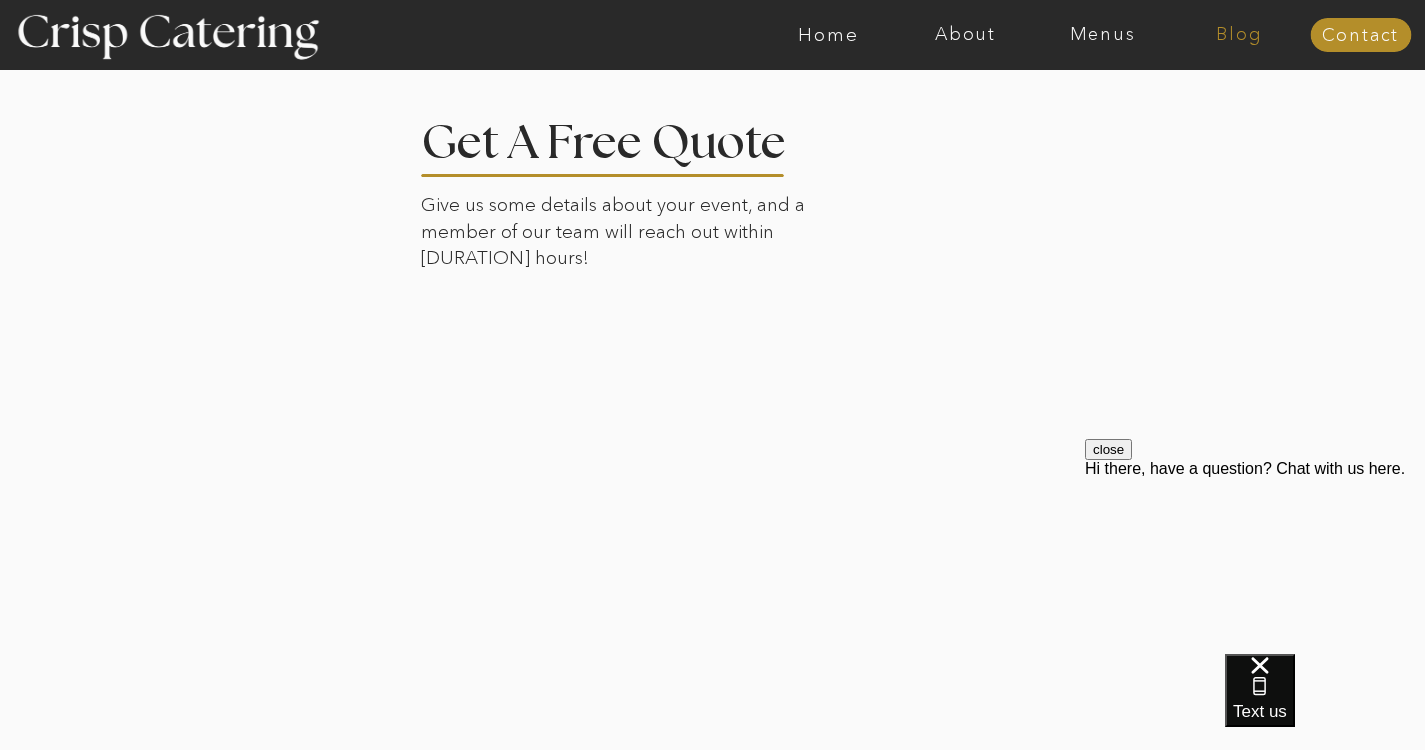click on "Blog" at bounding box center (1239, 35) 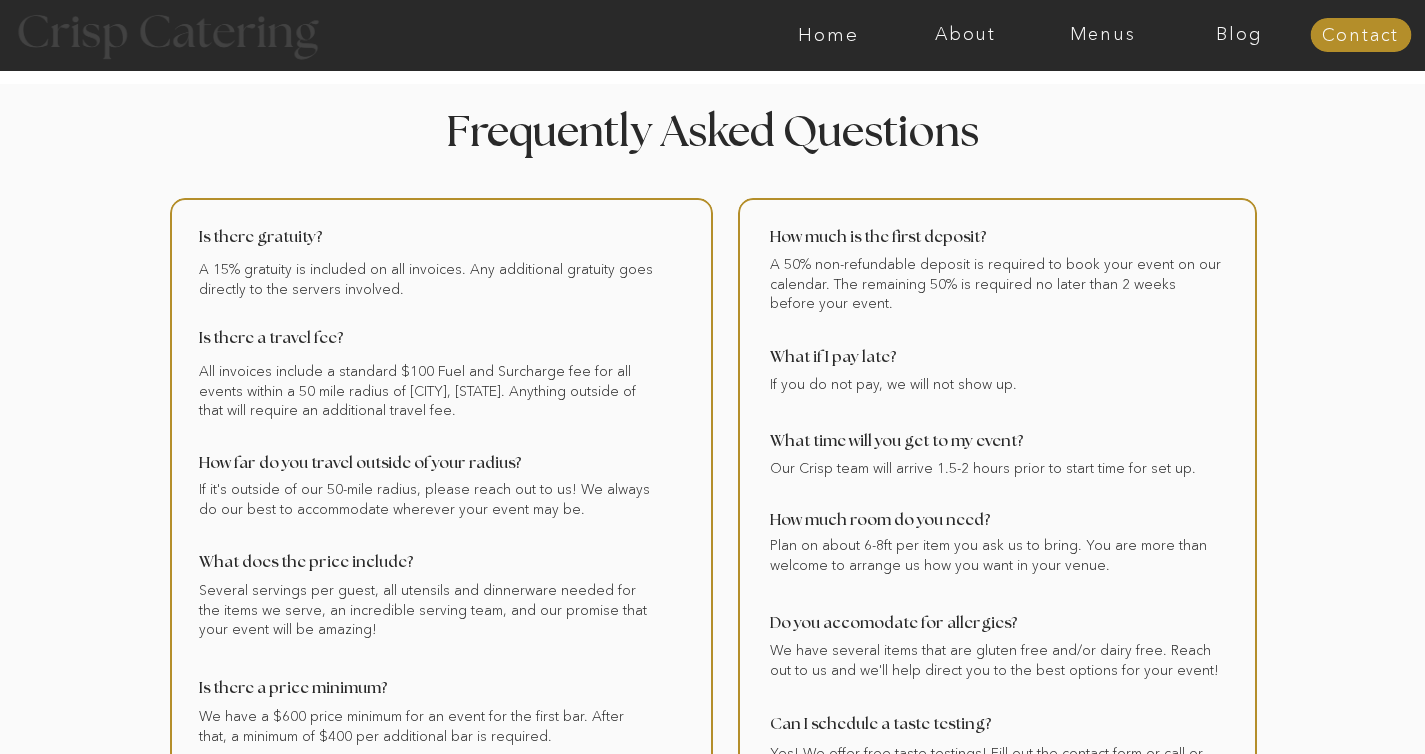 scroll, scrollTop: 0, scrollLeft: 0, axis: both 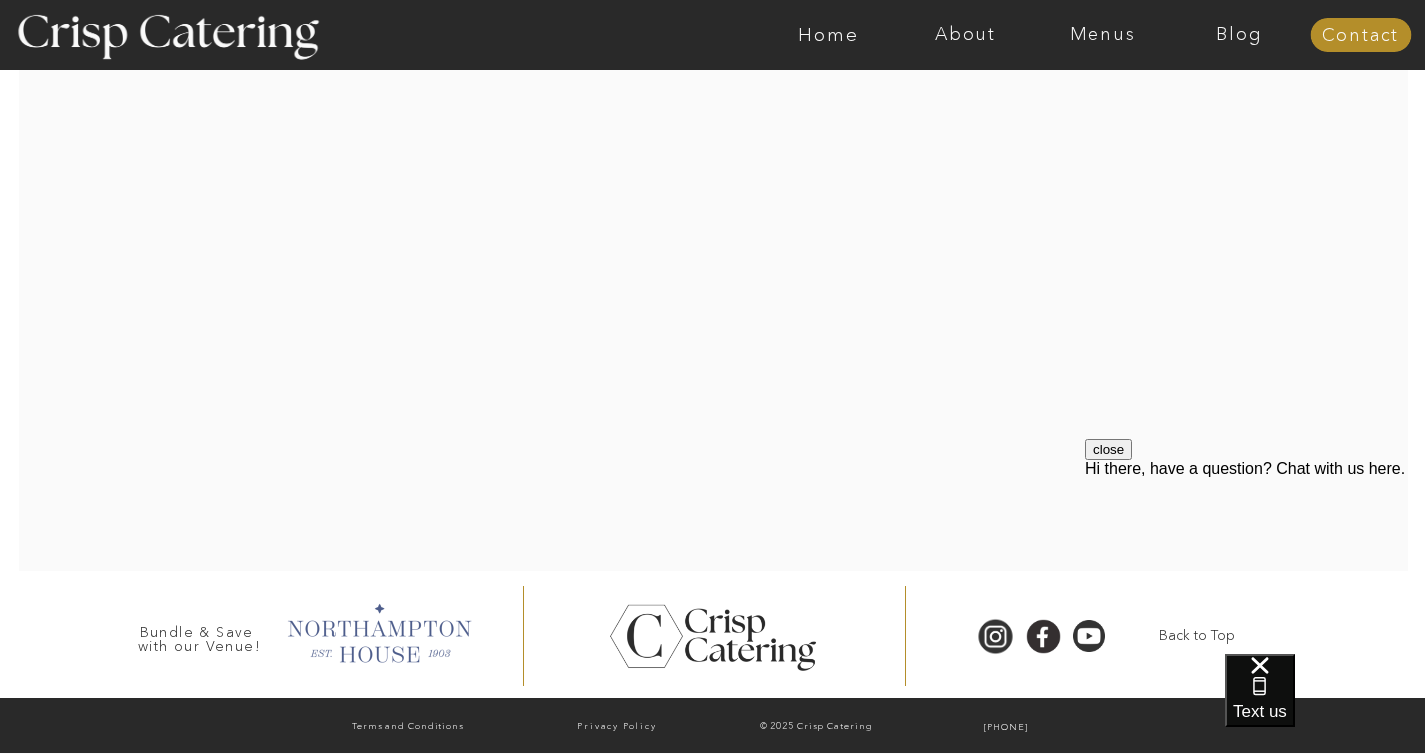 click at bounding box center [378, 631] 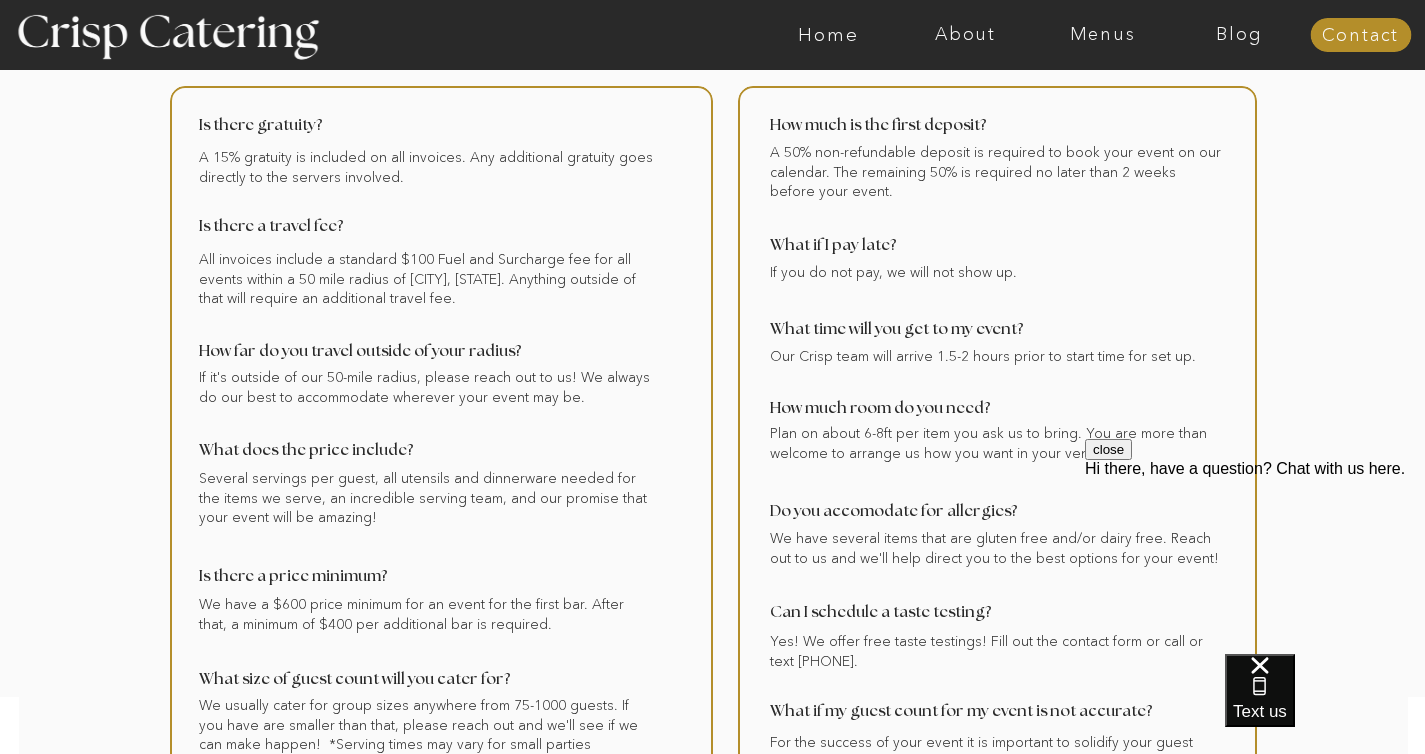 scroll, scrollTop: 0, scrollLeft: 0, axis: both 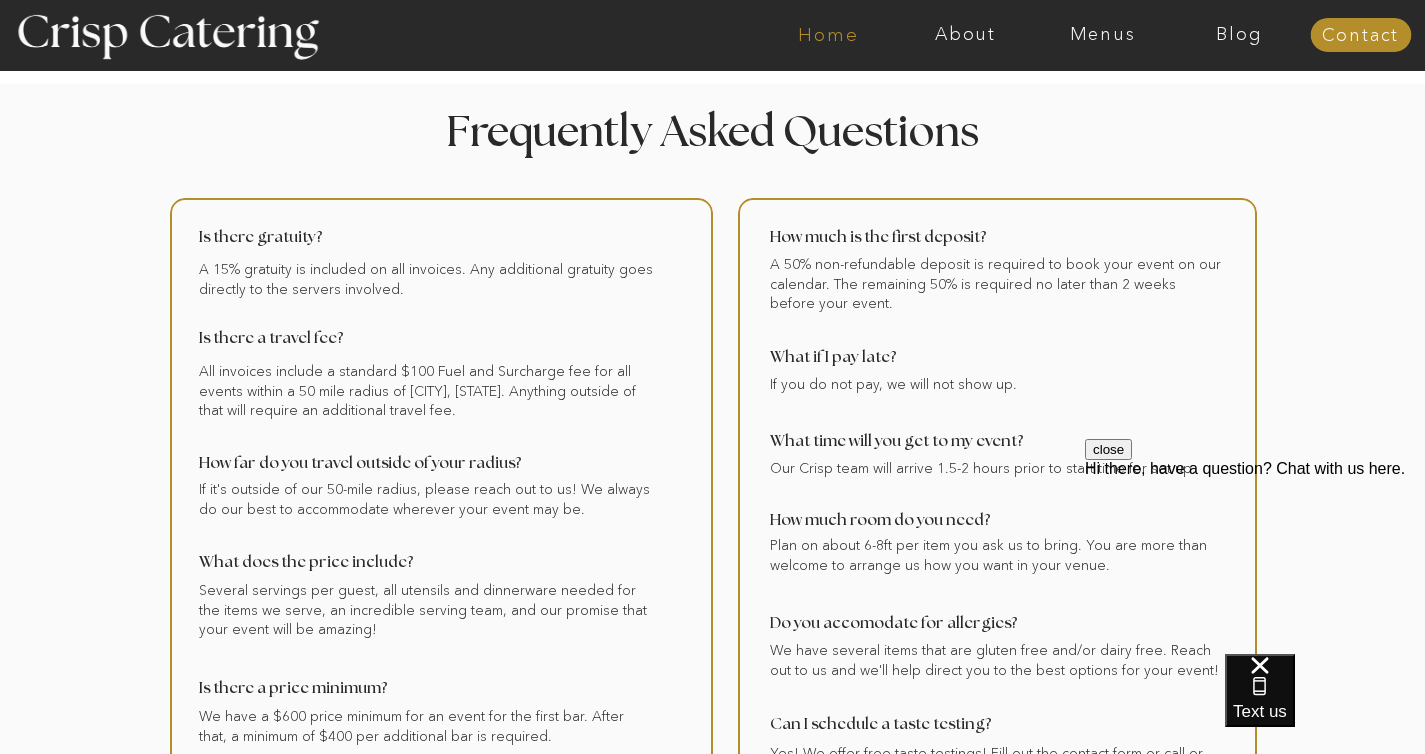 click on "Home" at bounding box center (828, 35) 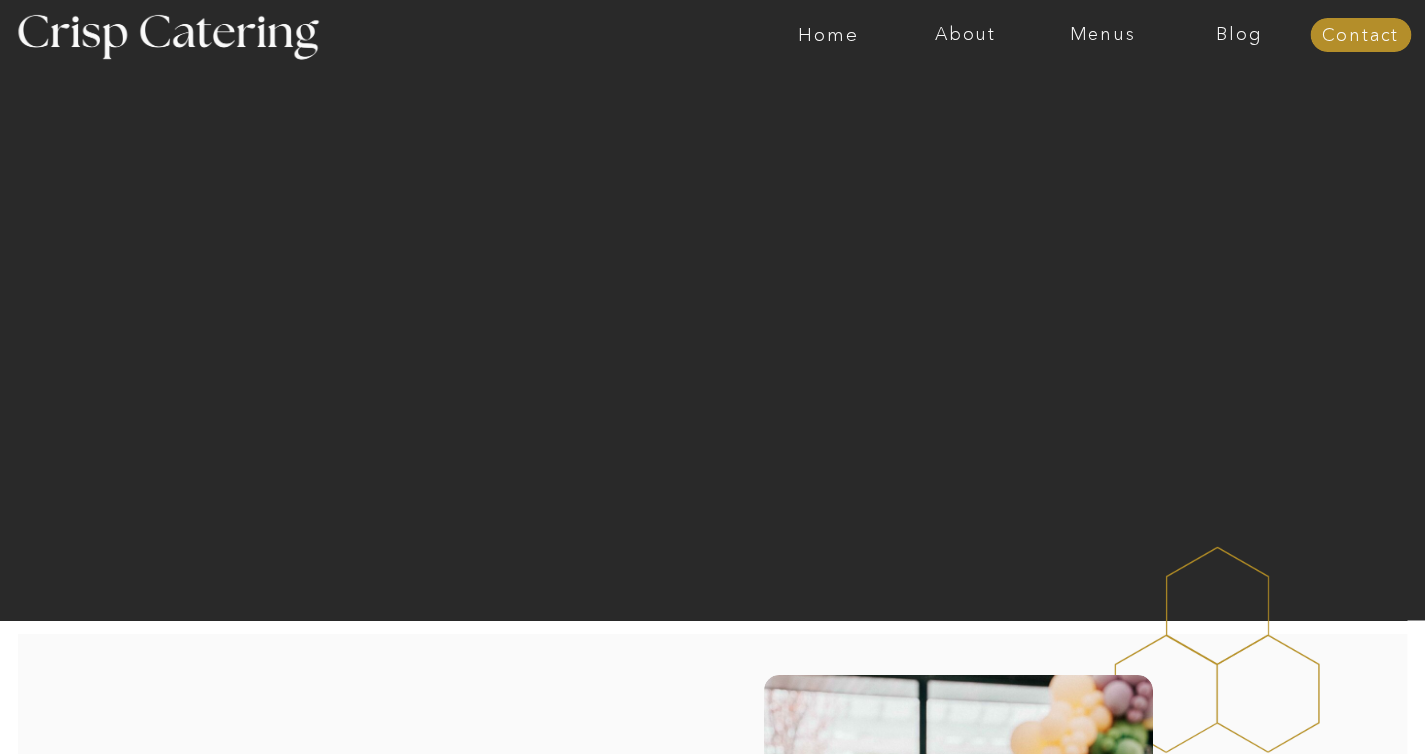 scroll, scrollTop: 0, scrollLeft: 0, axis: both 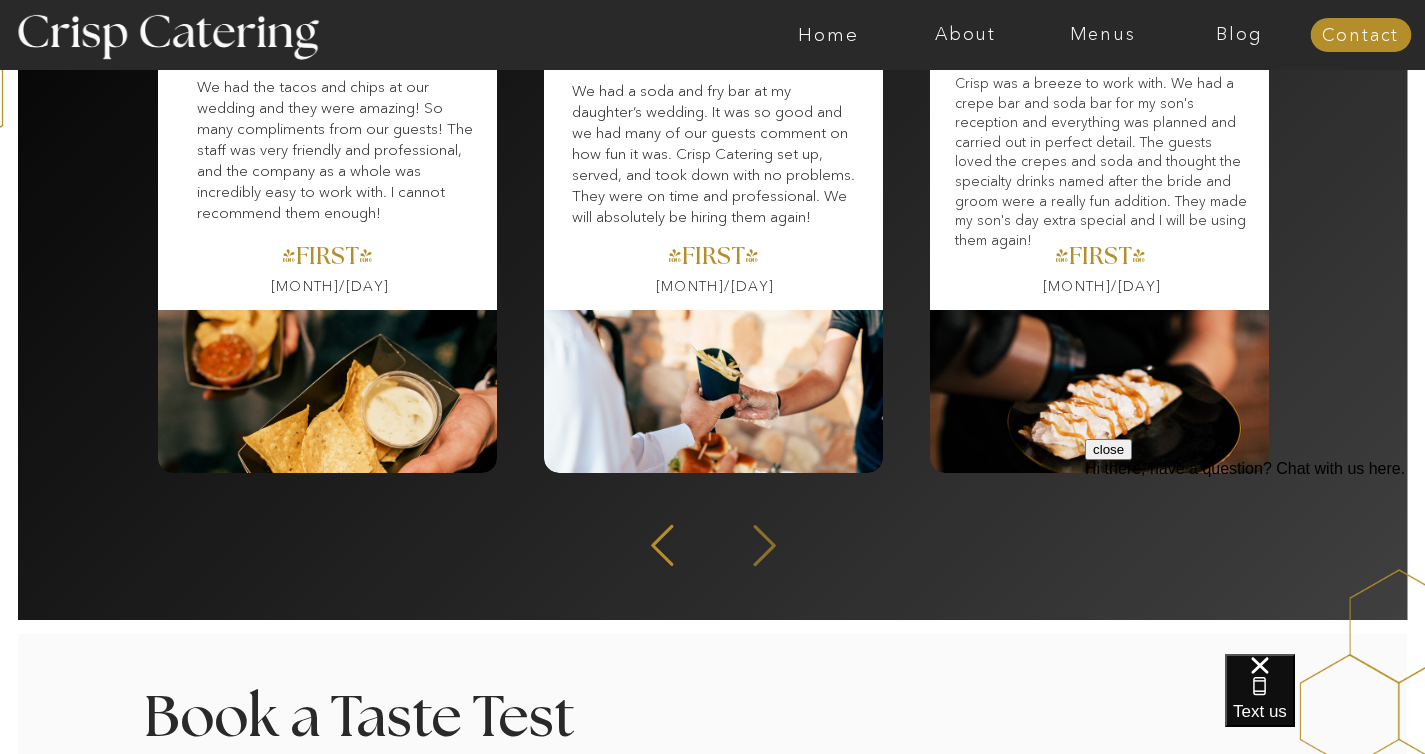 click 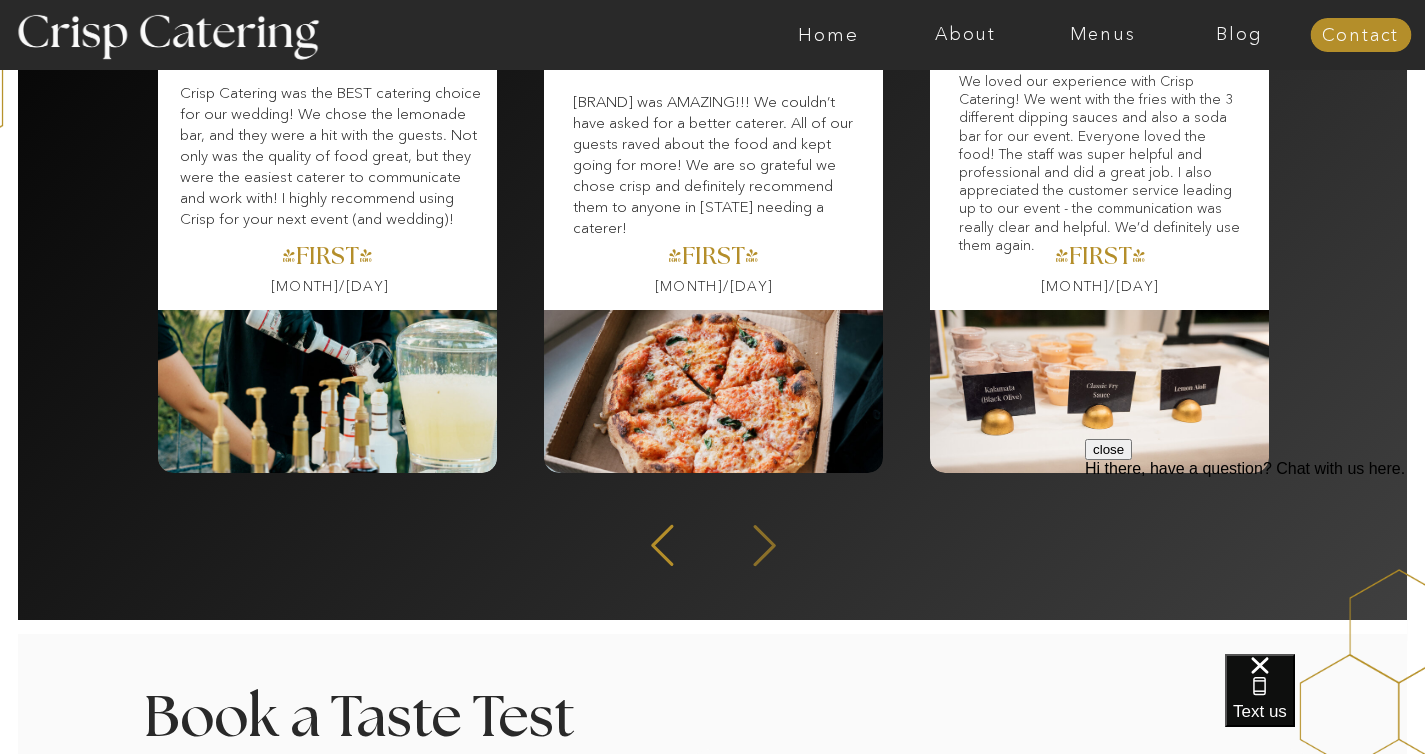 click 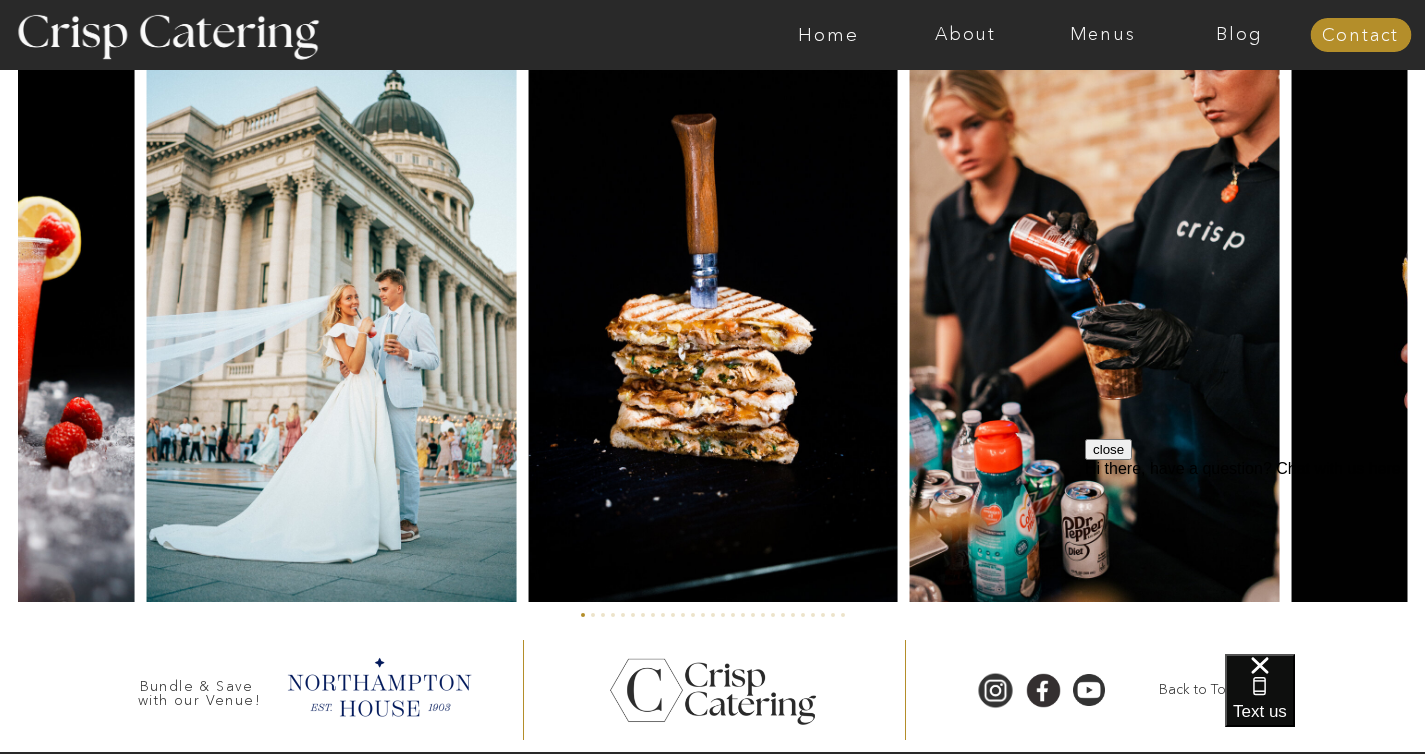 scroll, scrollTop: 4714, scrollLeft: 0, axis: vertical 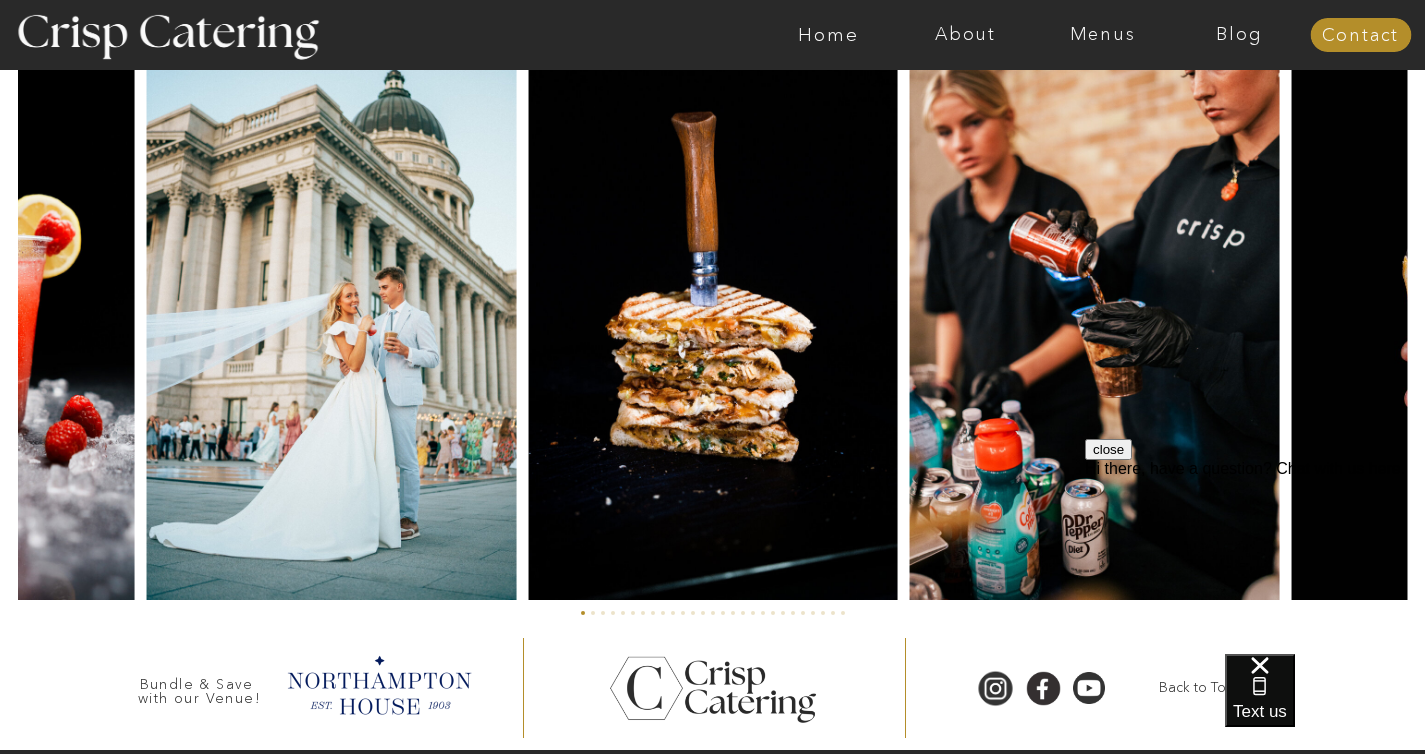 click at bounding box center [2163, -1666] 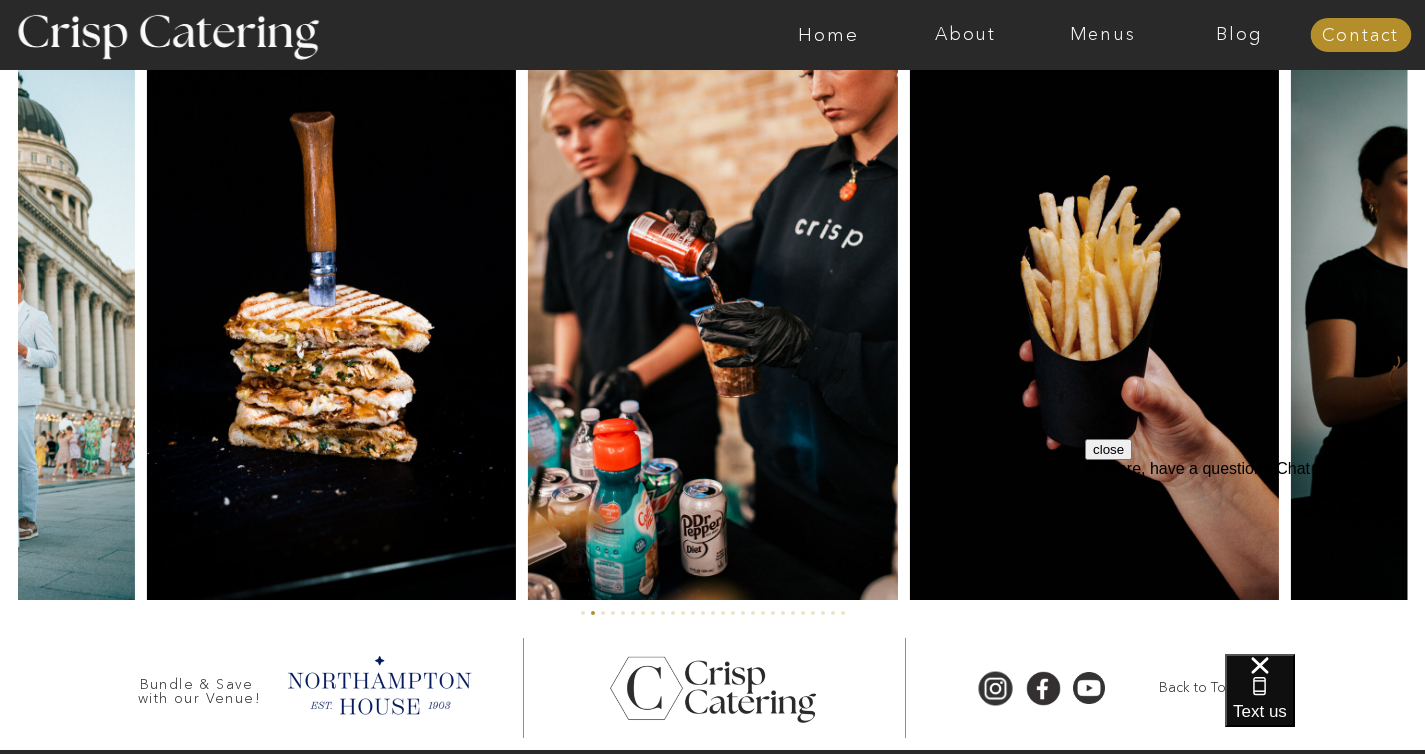 click at bounding box center (2163, -1666) 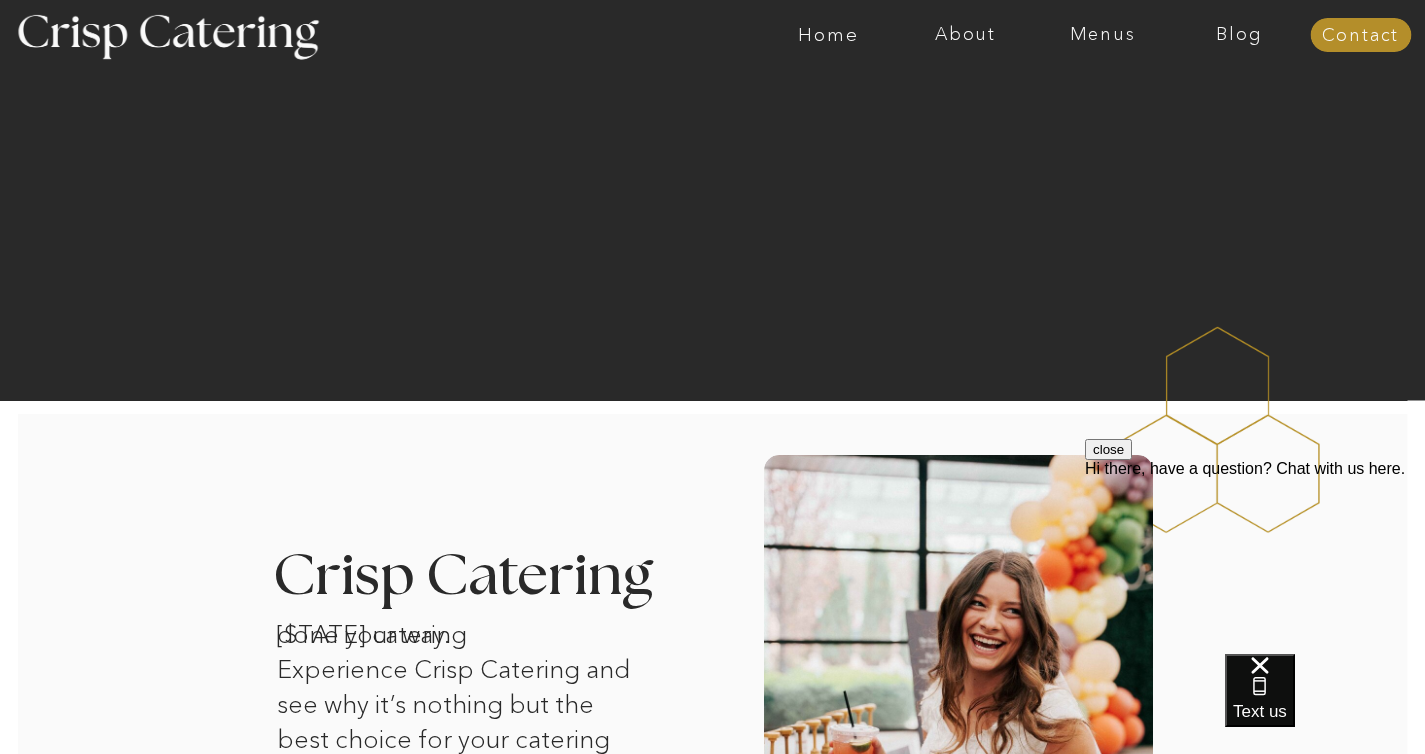 scroll, scrollTop: 0, scrollLeft: 0, axis: both 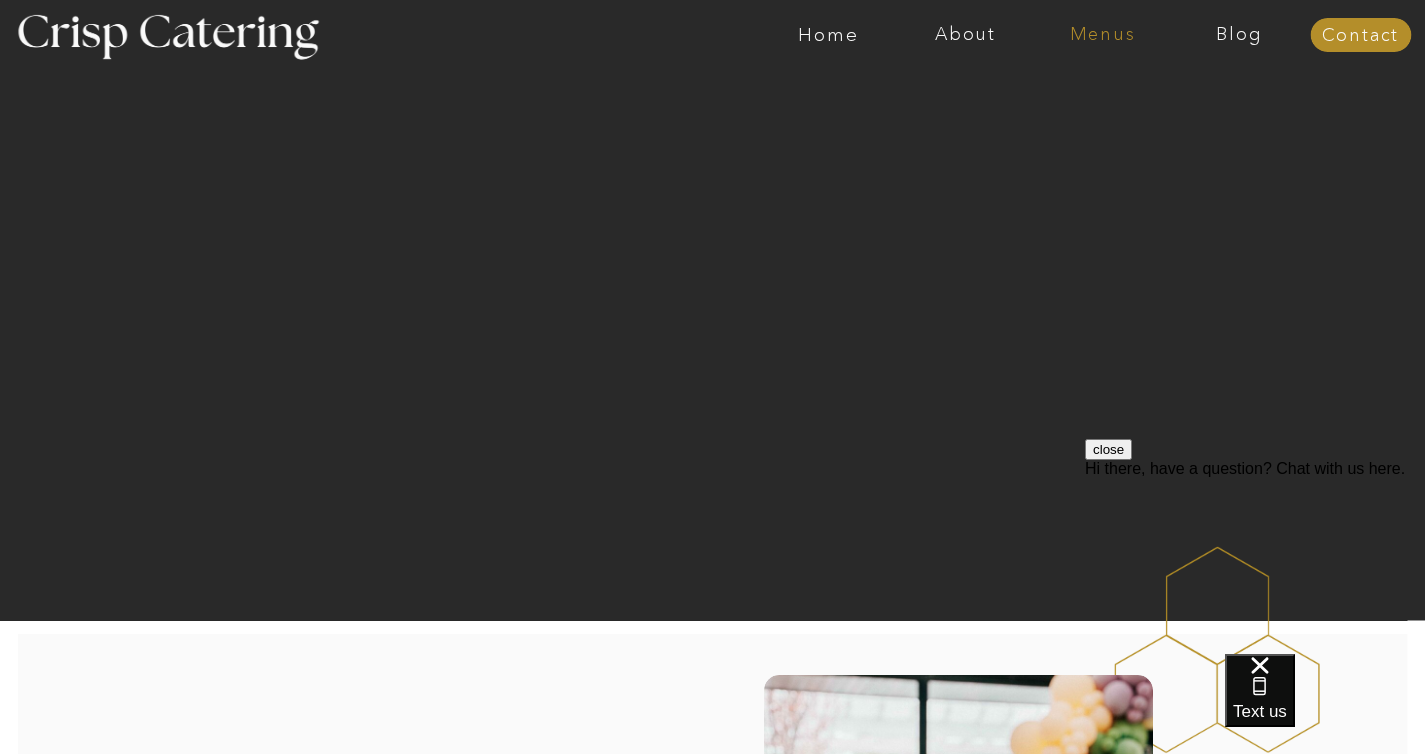 click on "Menus" at bounding box center [1102, 35] 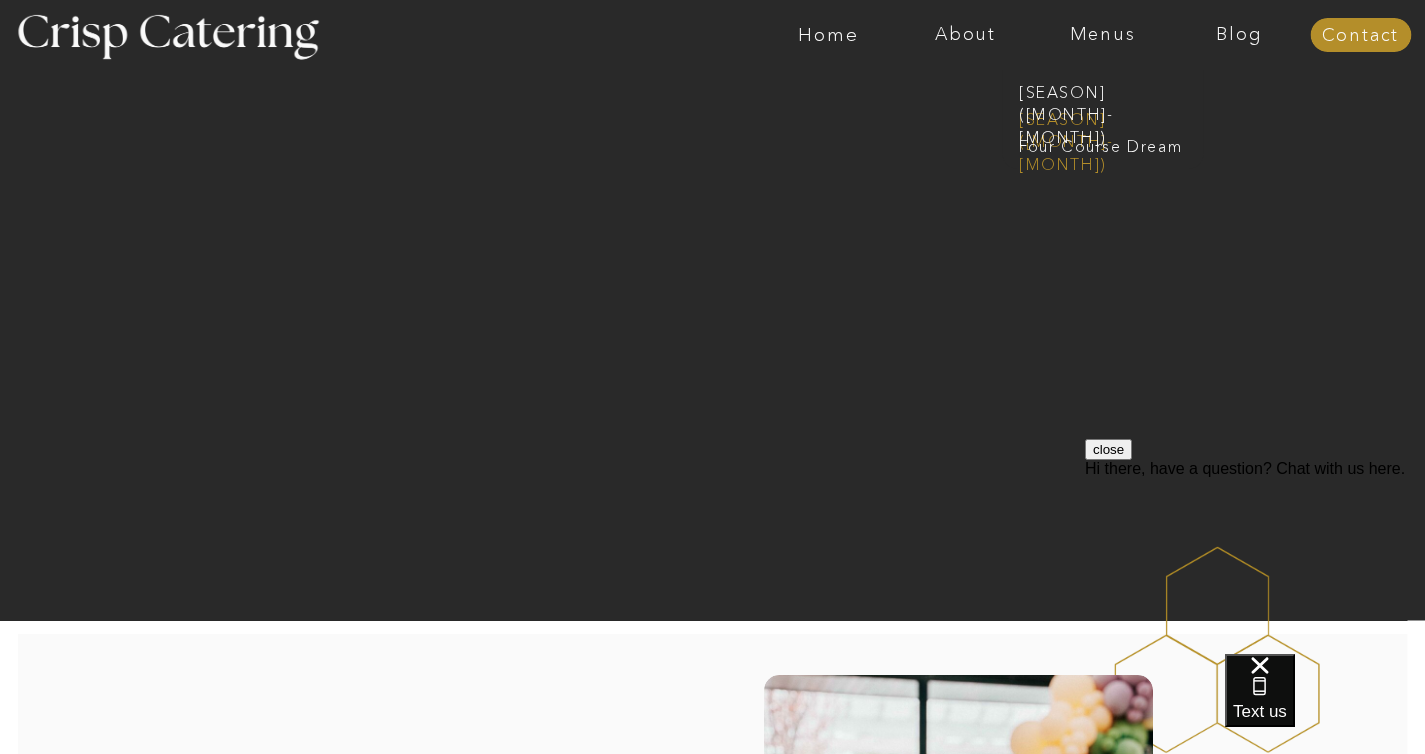 click on "Winter (Sep-Feb)" at bounding box center (1101, 117) 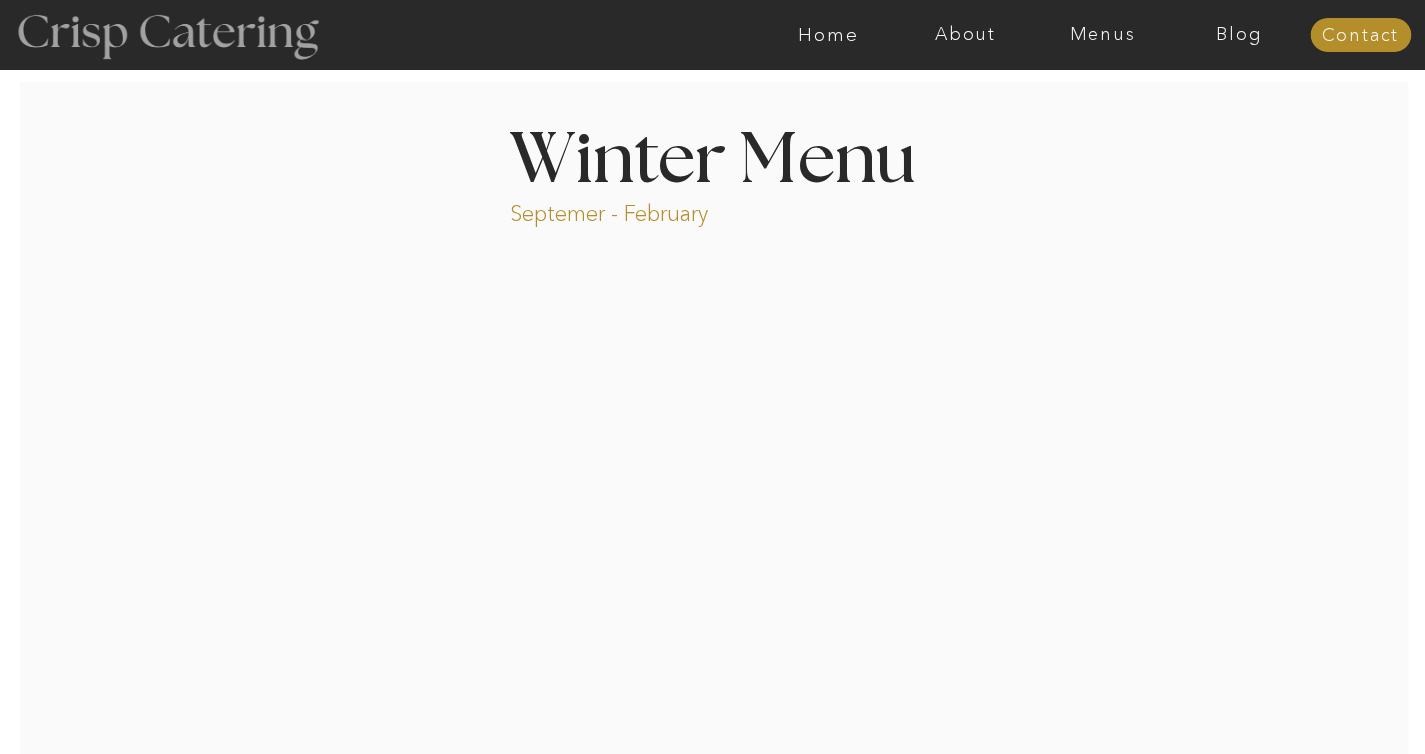 scroll, scrollTop: 0, scrollLeft: 0, axis: both 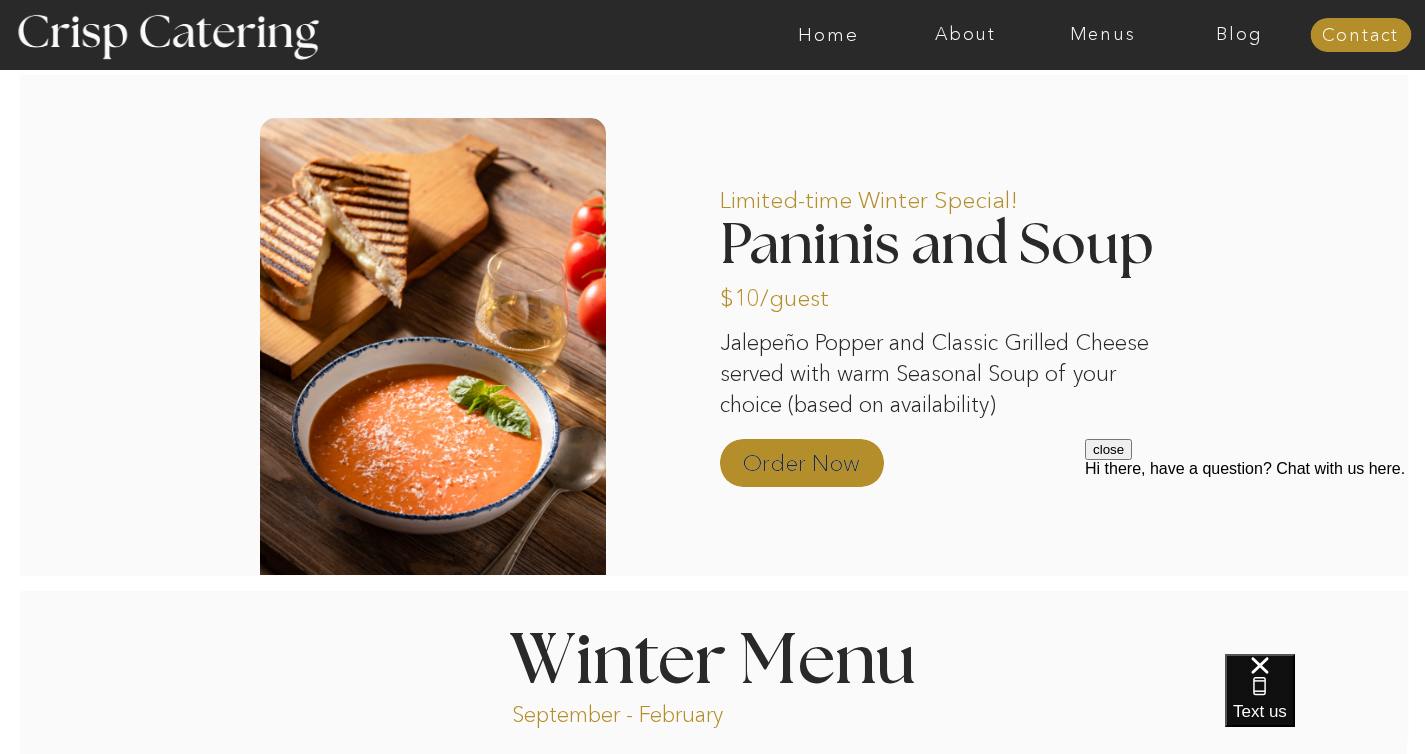 click on "Order Now" at bounding box center [801, 458] 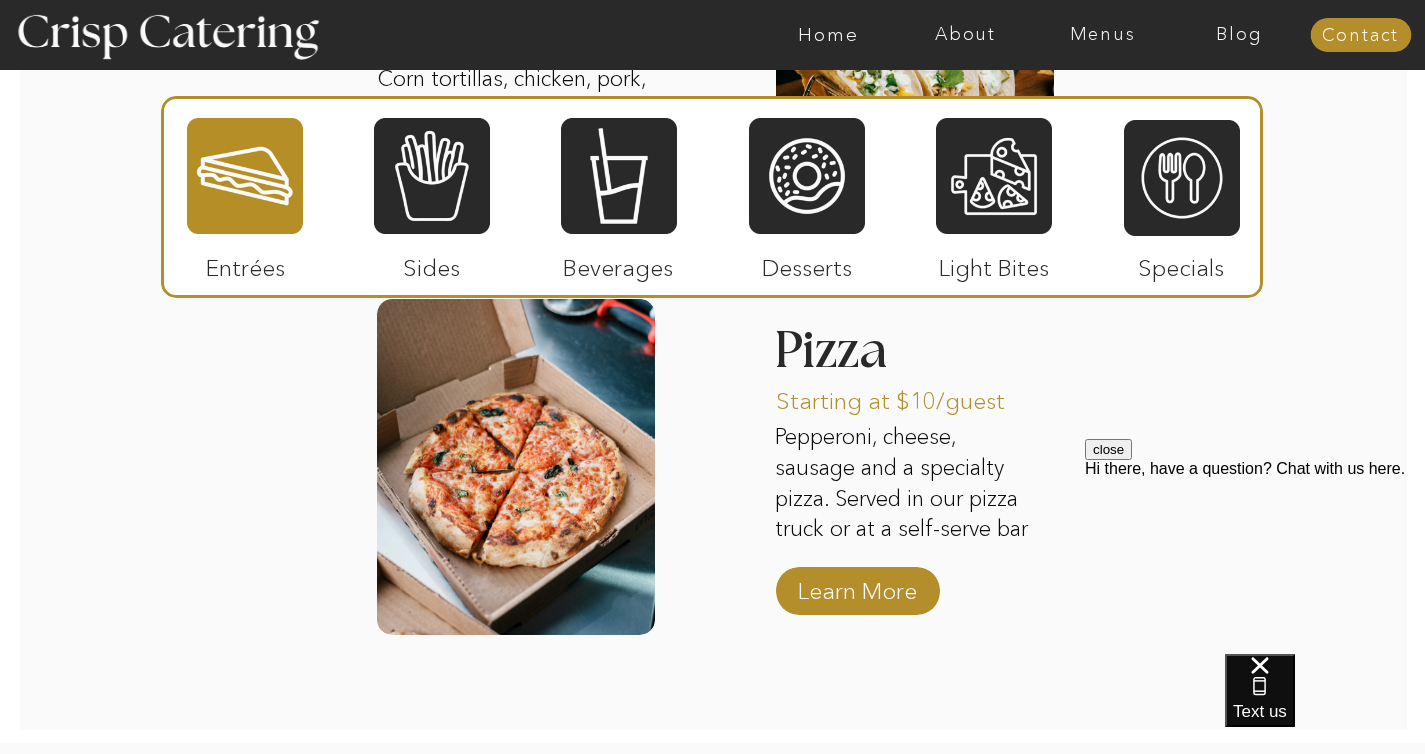scroll, scrollTop: 3251, scrollLeft: 0, axis: vertical 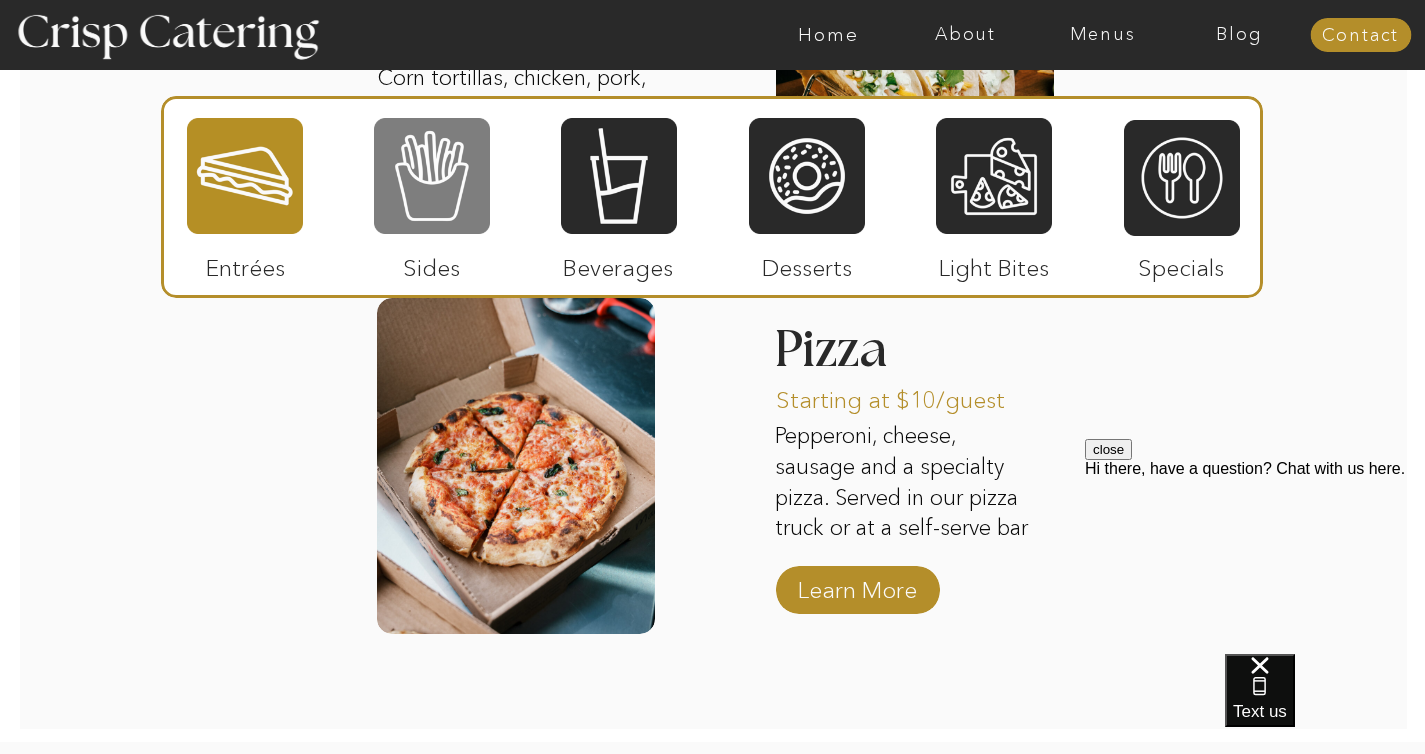 click at bounding box center (432, 176) 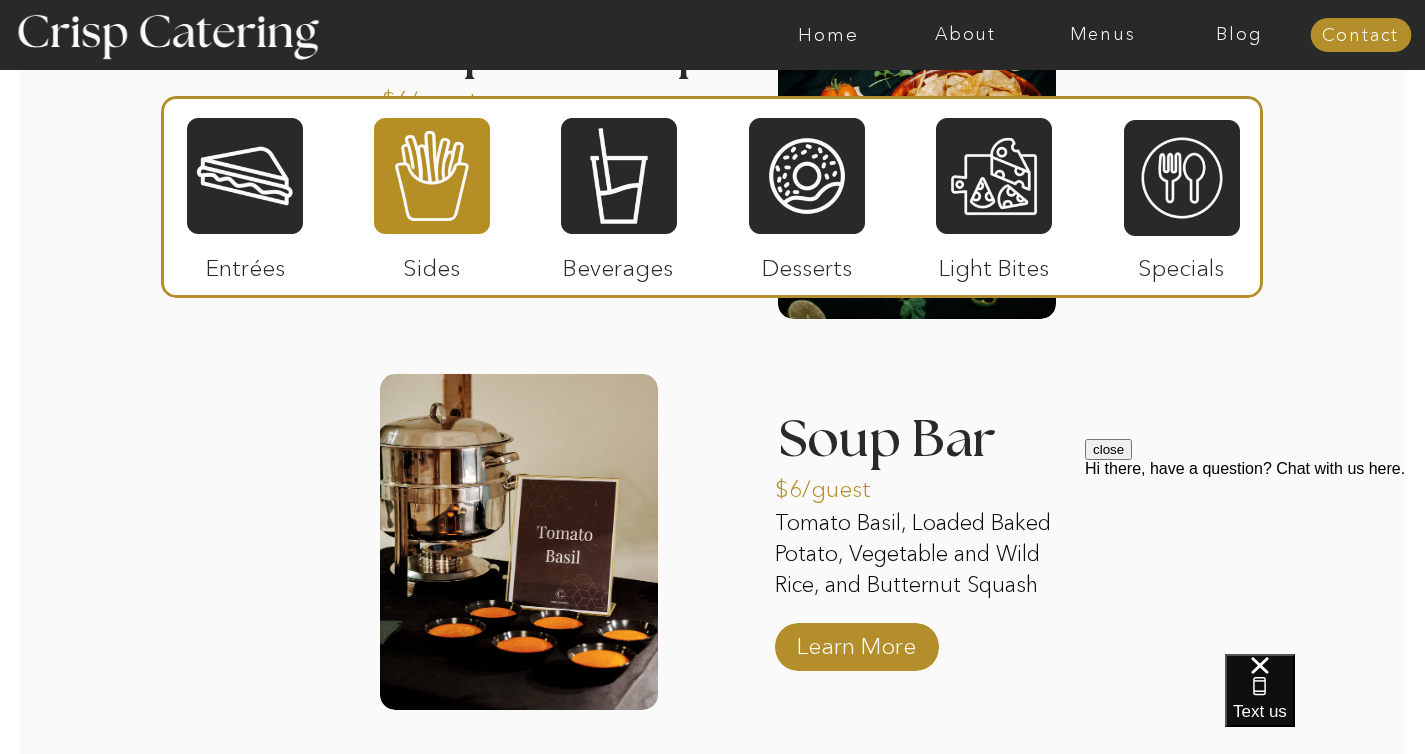 scroll, scrollTop: 3596, scrollLeft: 0, axis: vertical 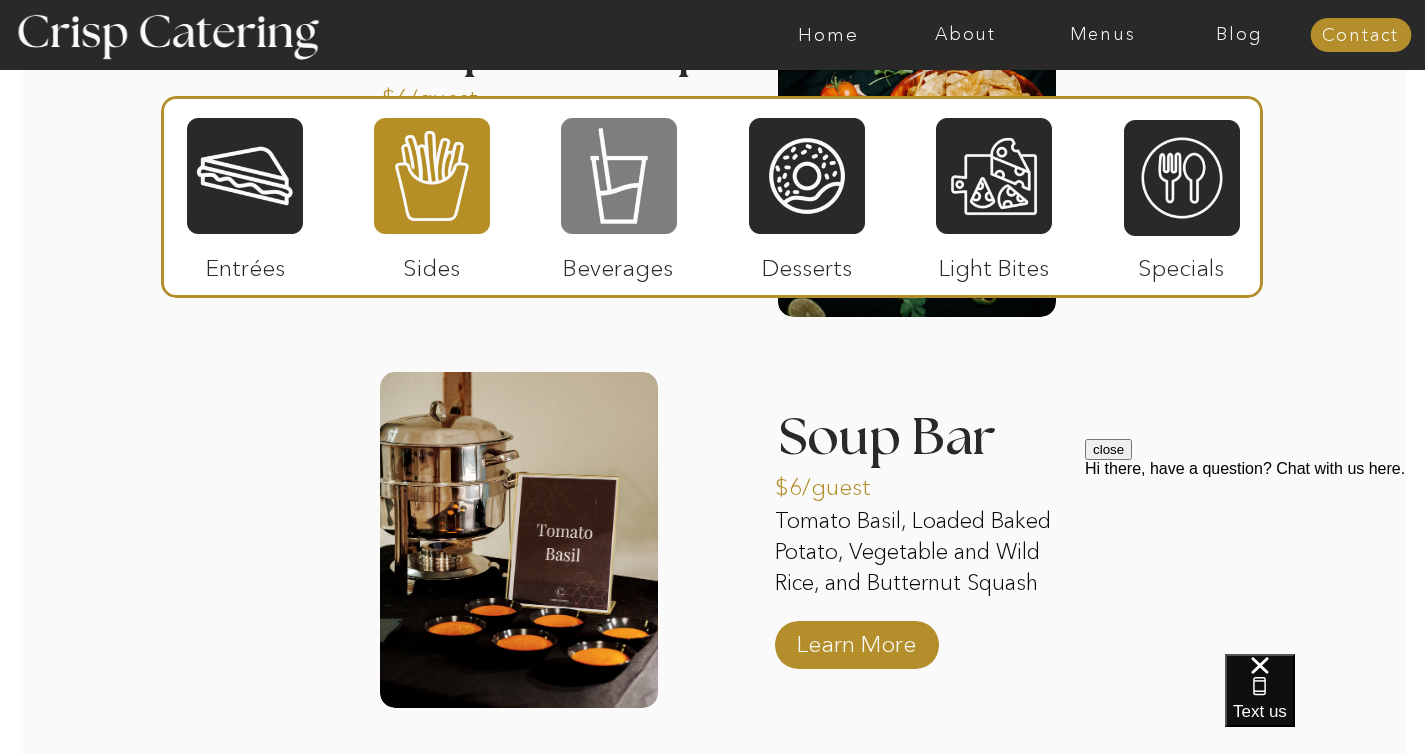 click at bounding box center (619, 176) 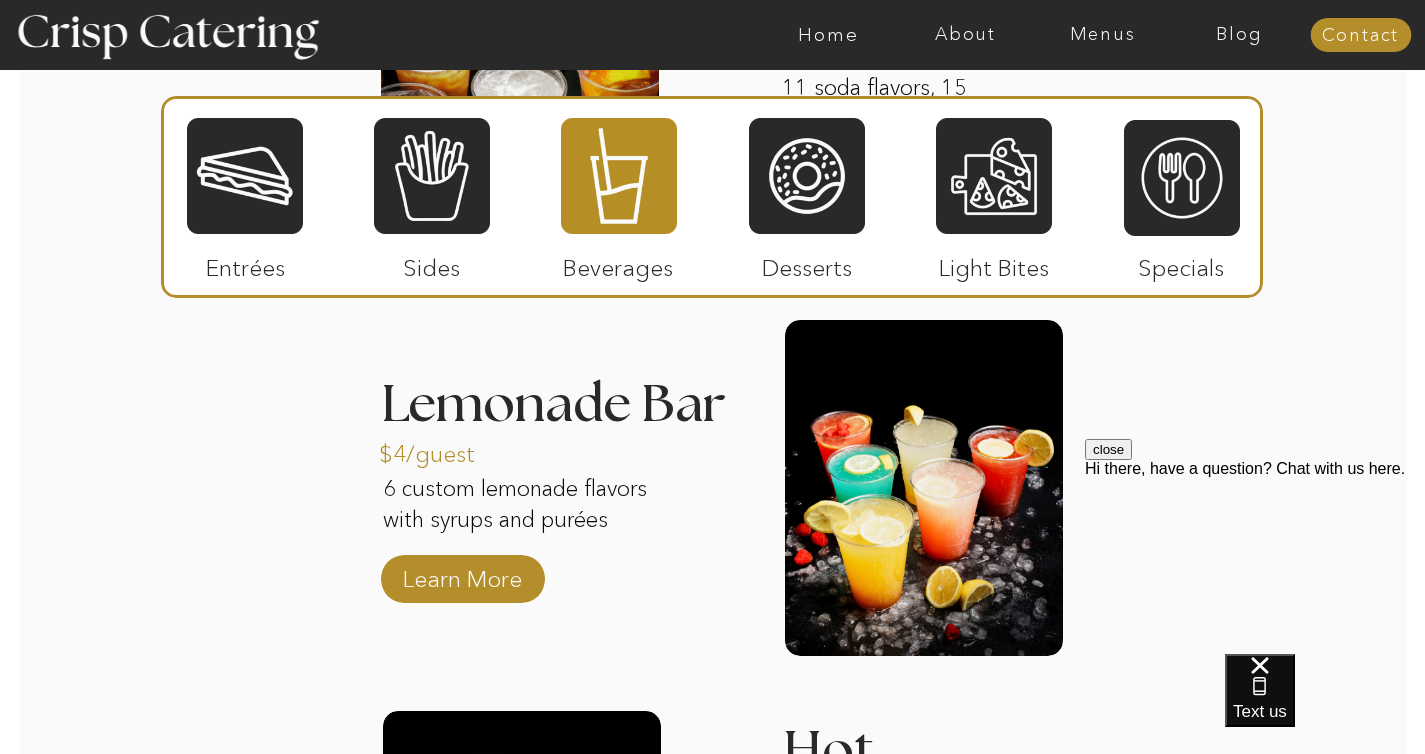 scroll, scrollTop: 2863, scrollLeft: 0, axis: vertical 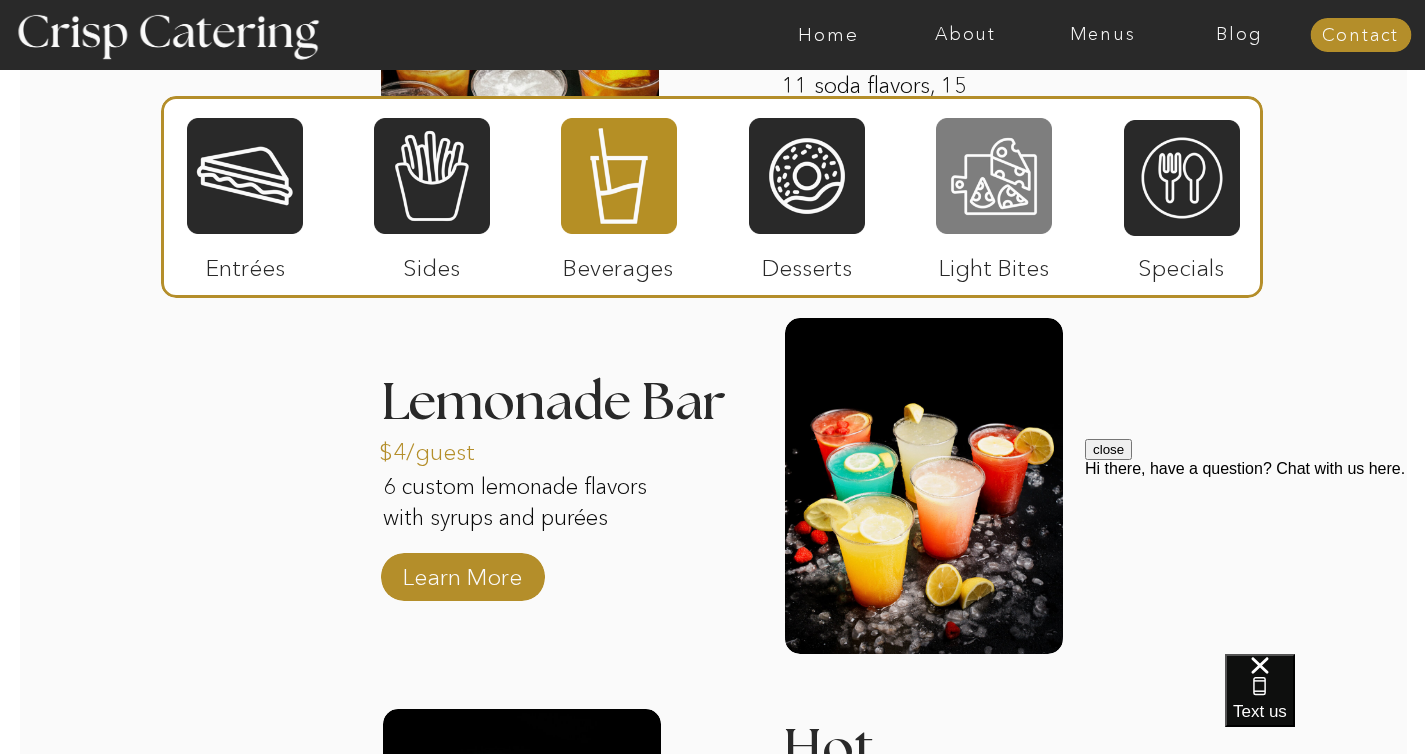 click at bounding box center [994, 176] 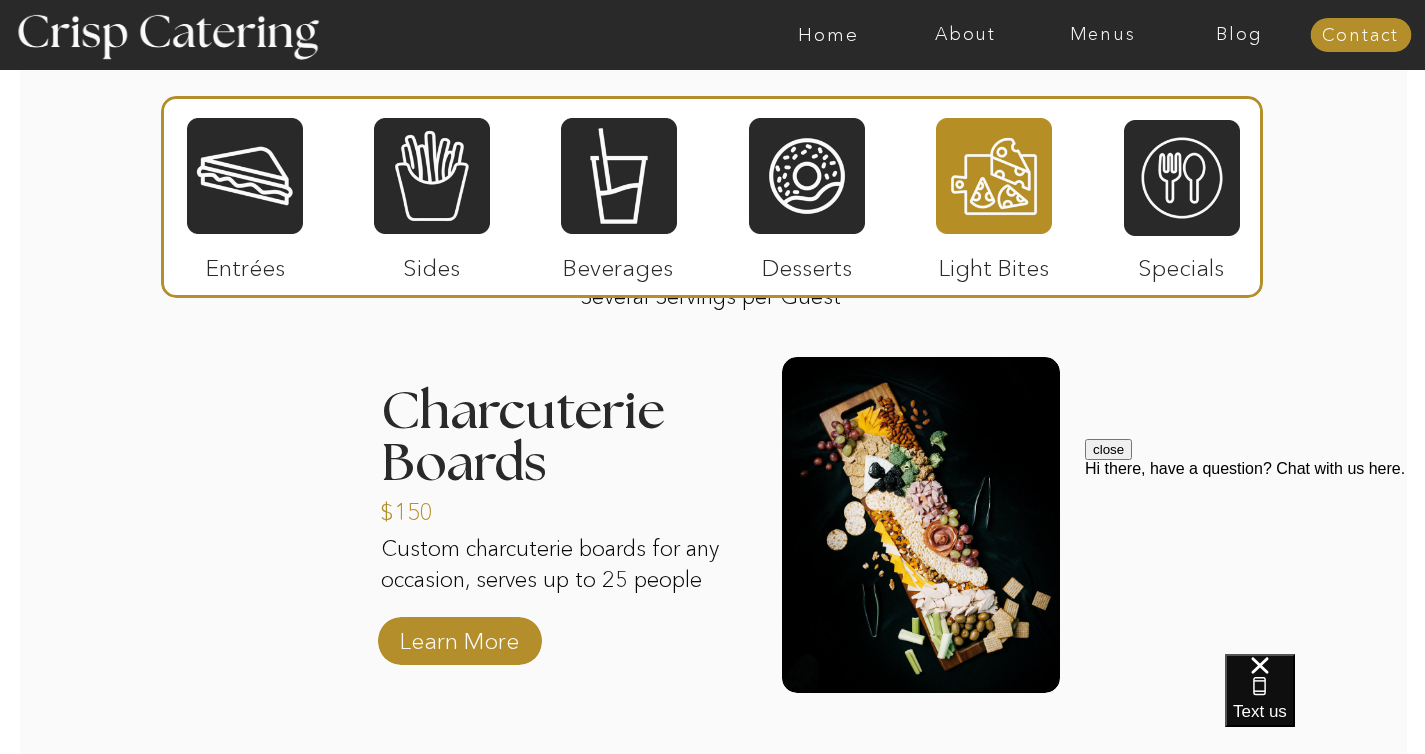 scroll, scrollTop: 2506, scrollLeft: 0, axis: vertical 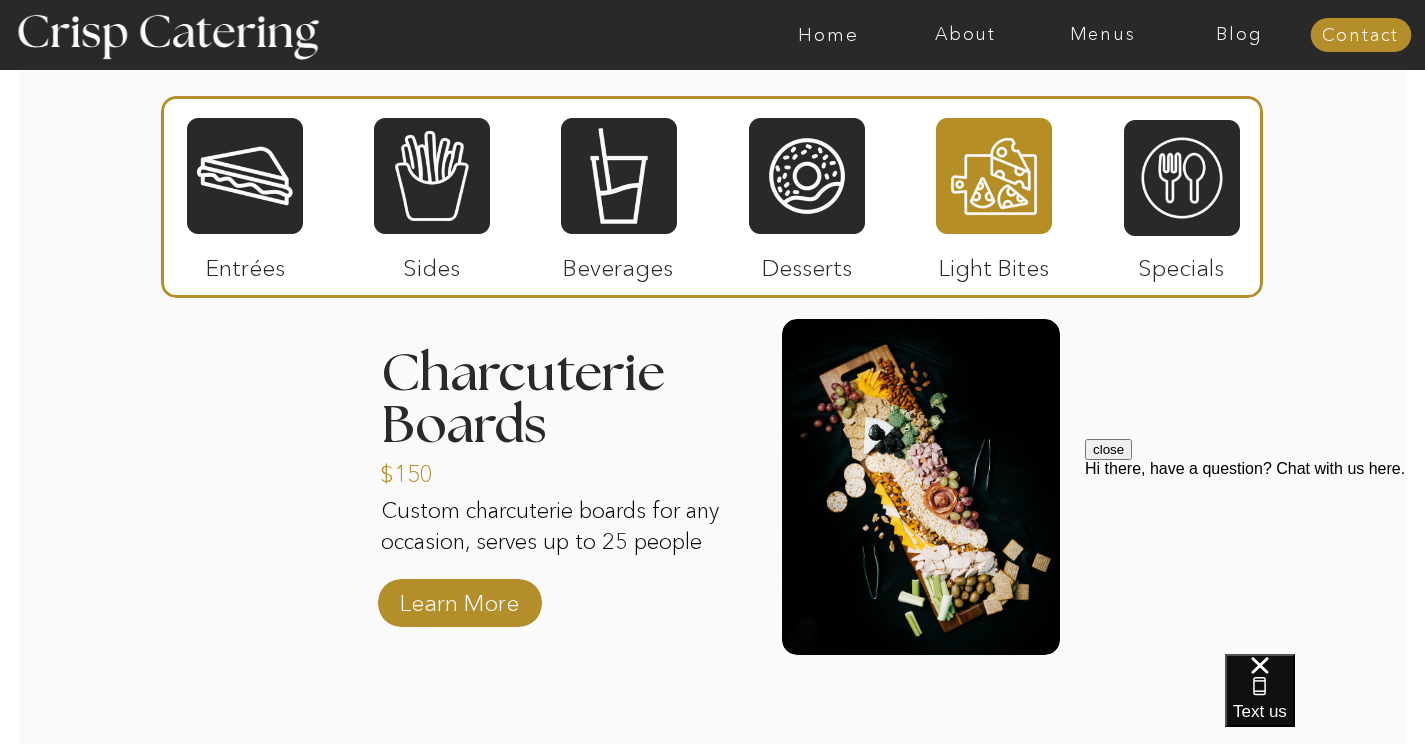 click at bounding box center [921, 487] 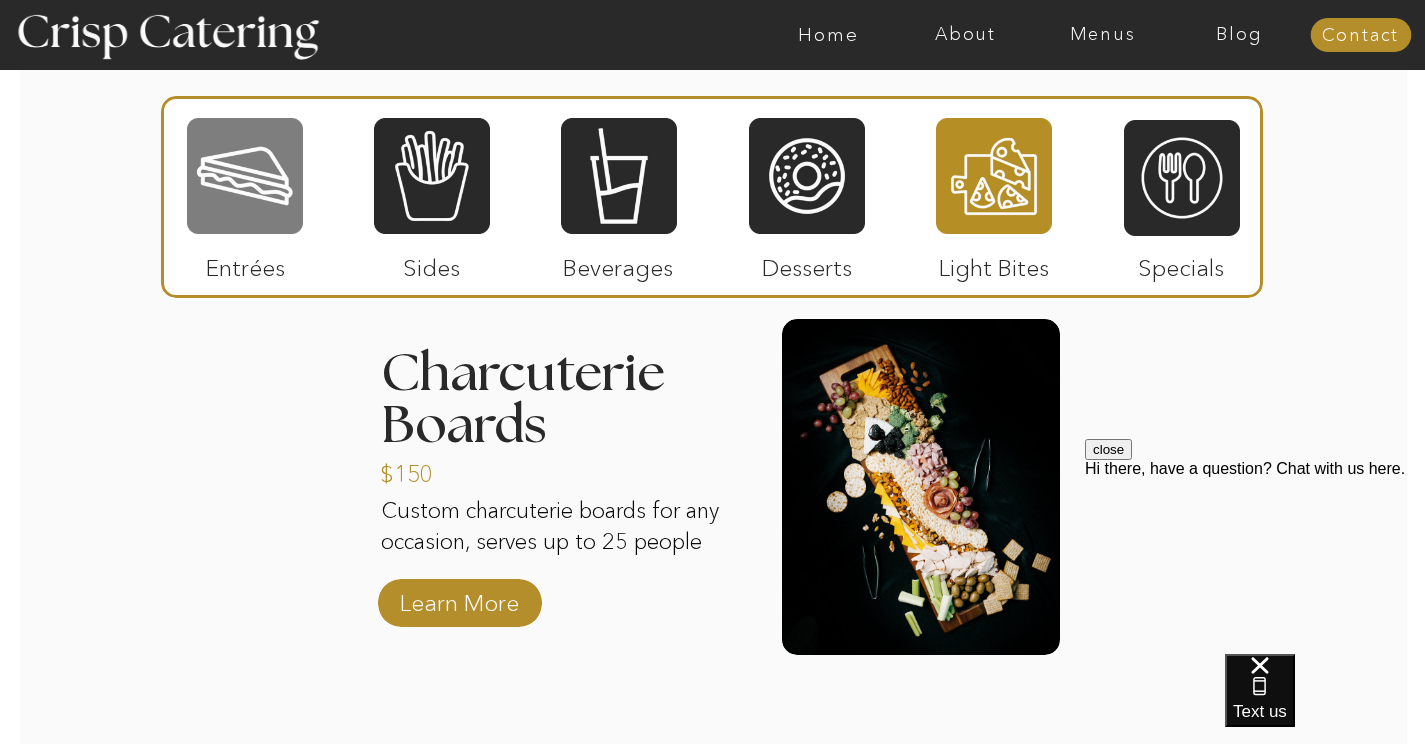 click at bounding box center [245, 176] 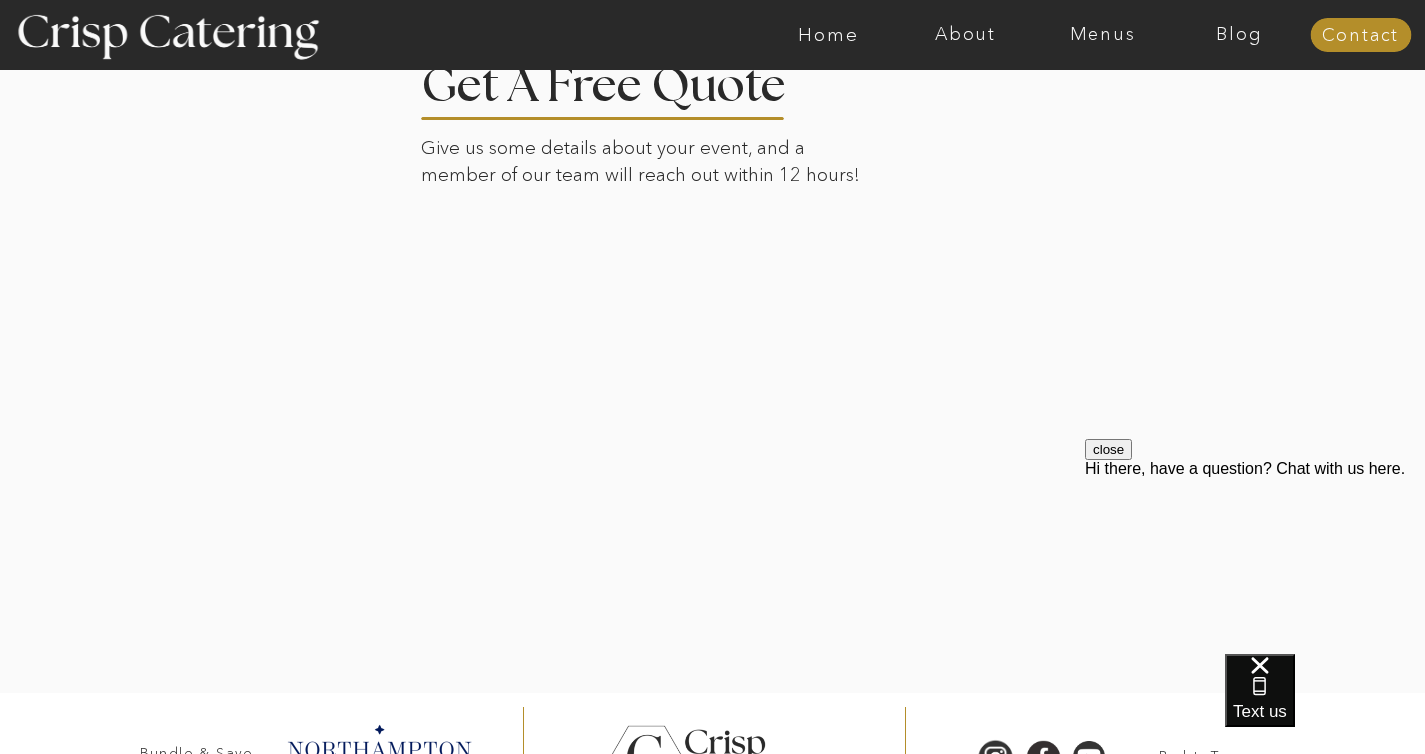 scroll, scrollTop: 4729, scrollLeft: 0, axis: vertical 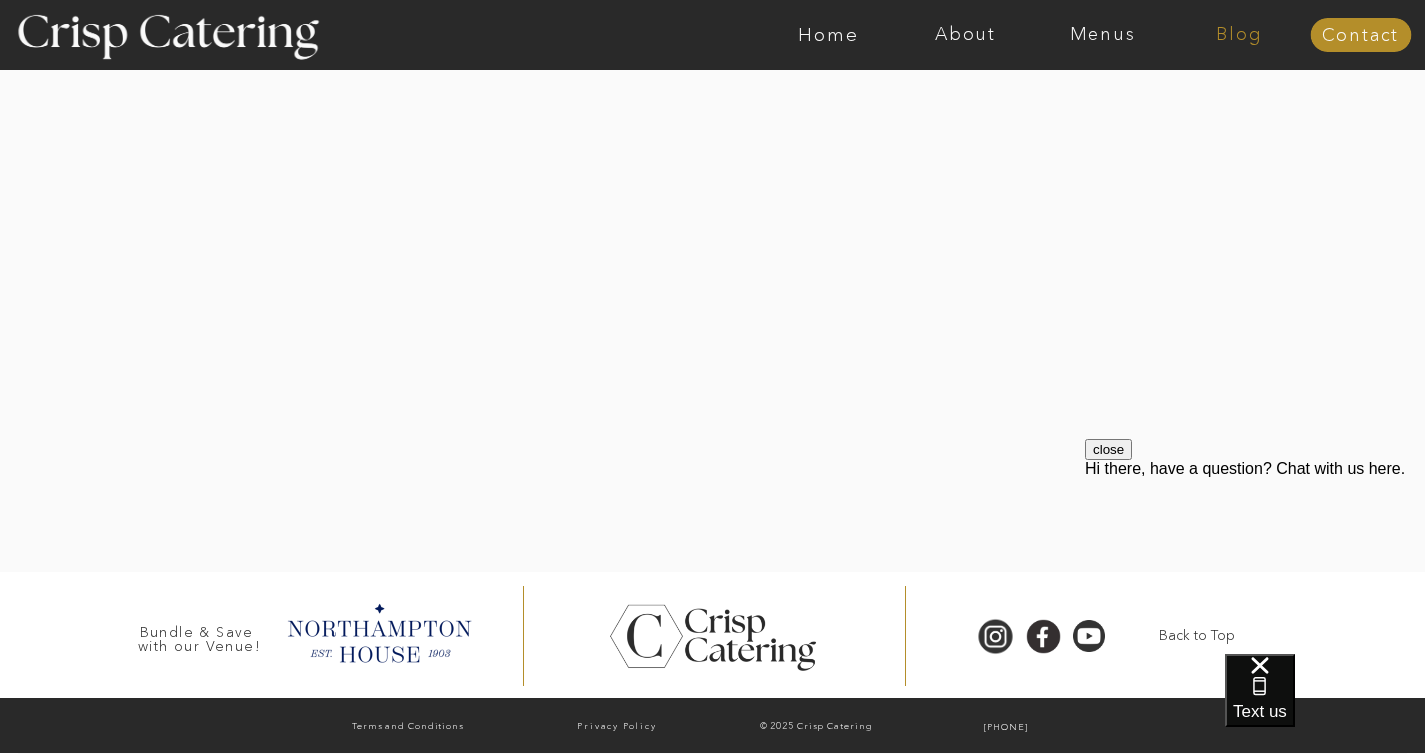 click on "Blog" at bounding box center (1239, 35) 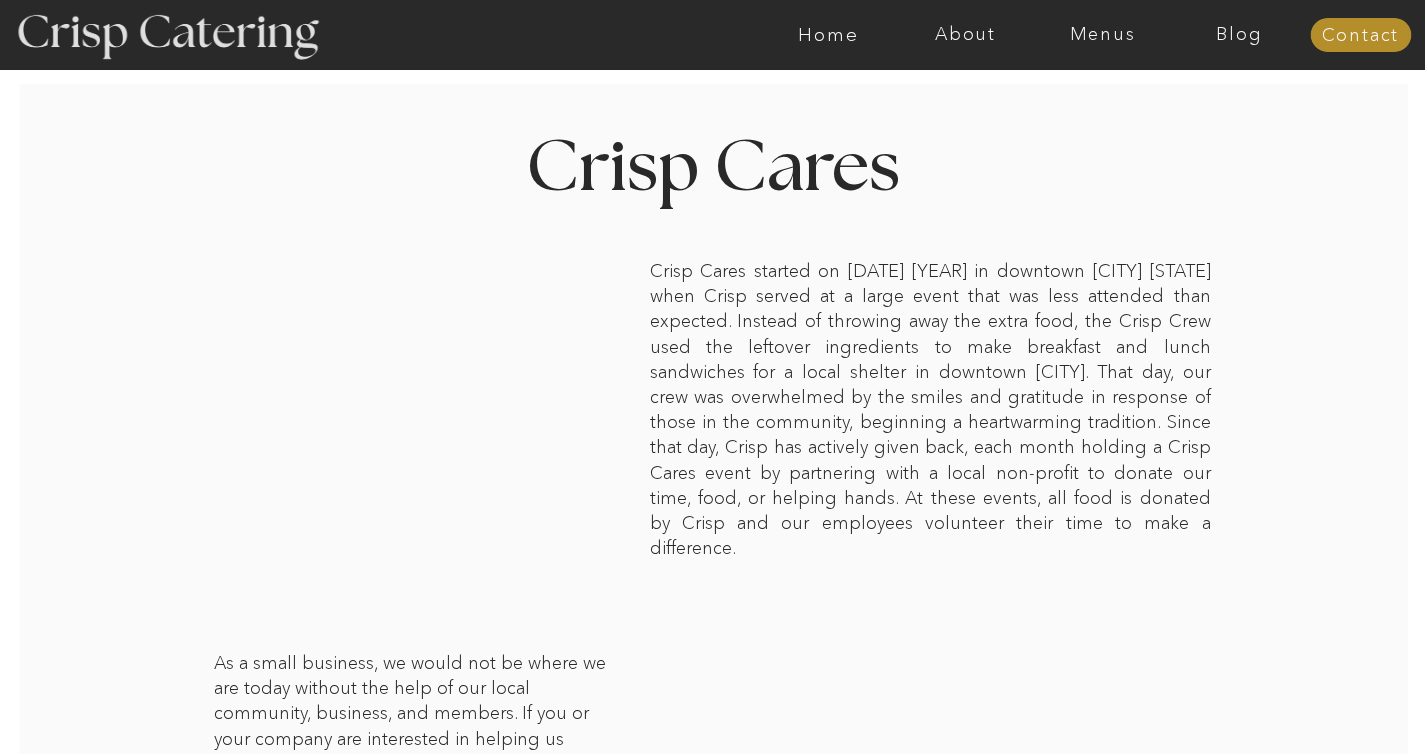 scroll, scrollTop: 0, scrollLeft: 0, axis: both 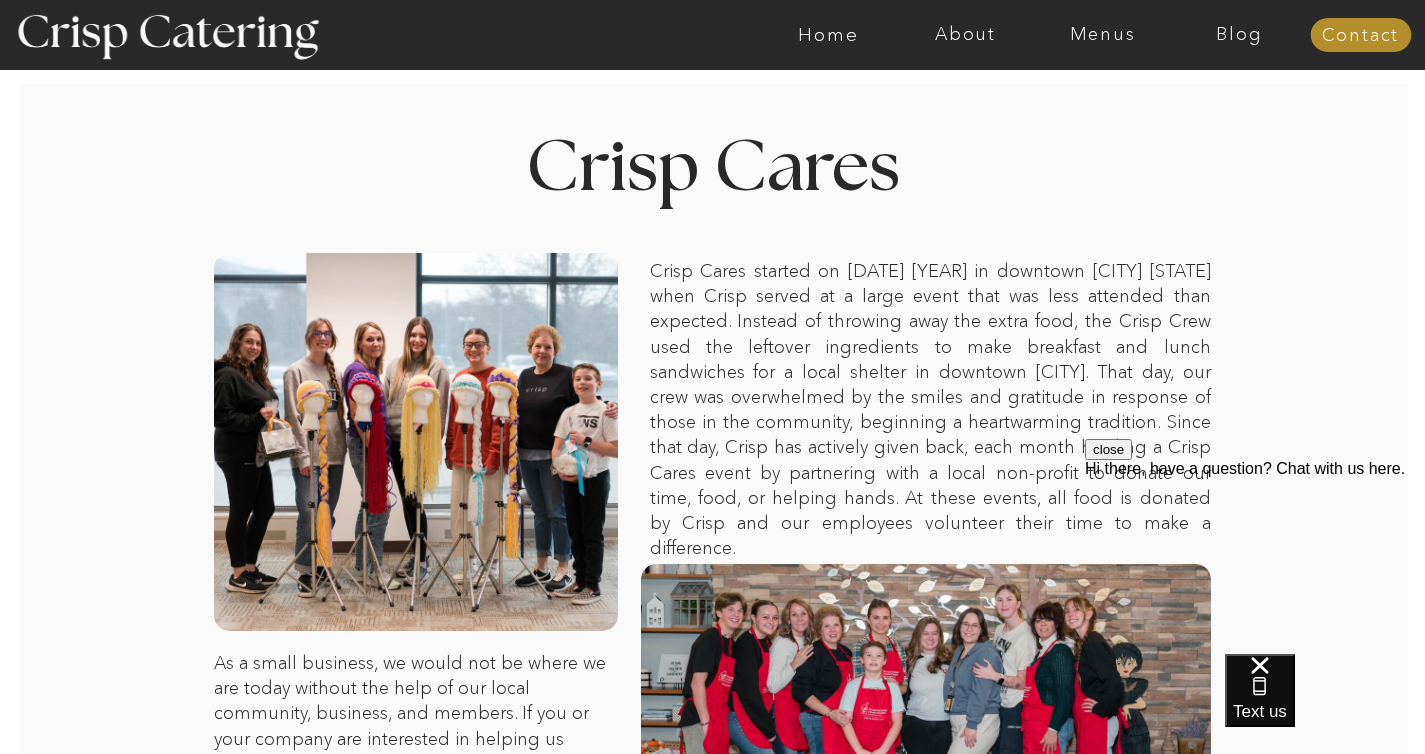 click on "Home" at bounding box center [828, 35] 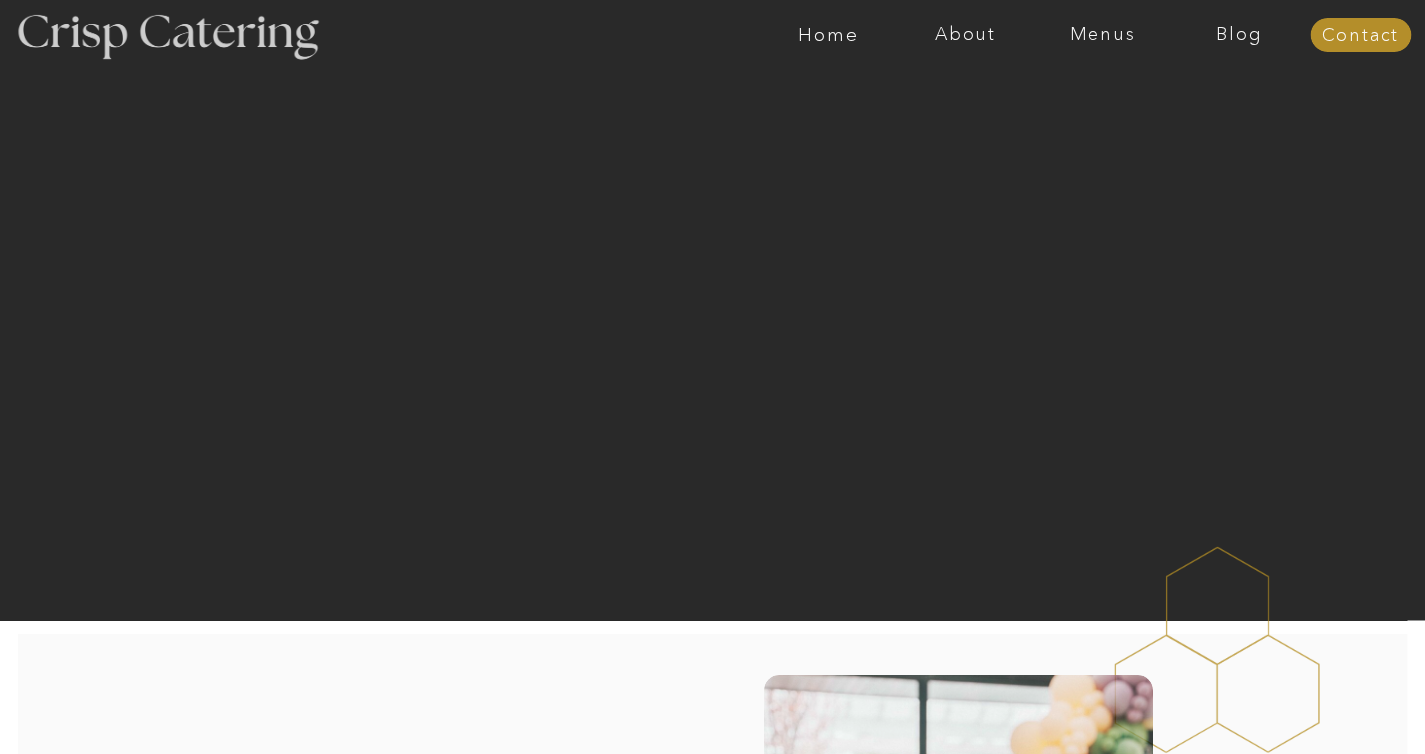 scroll, scrollTop: 0, scrollLeft: 0, axis: both 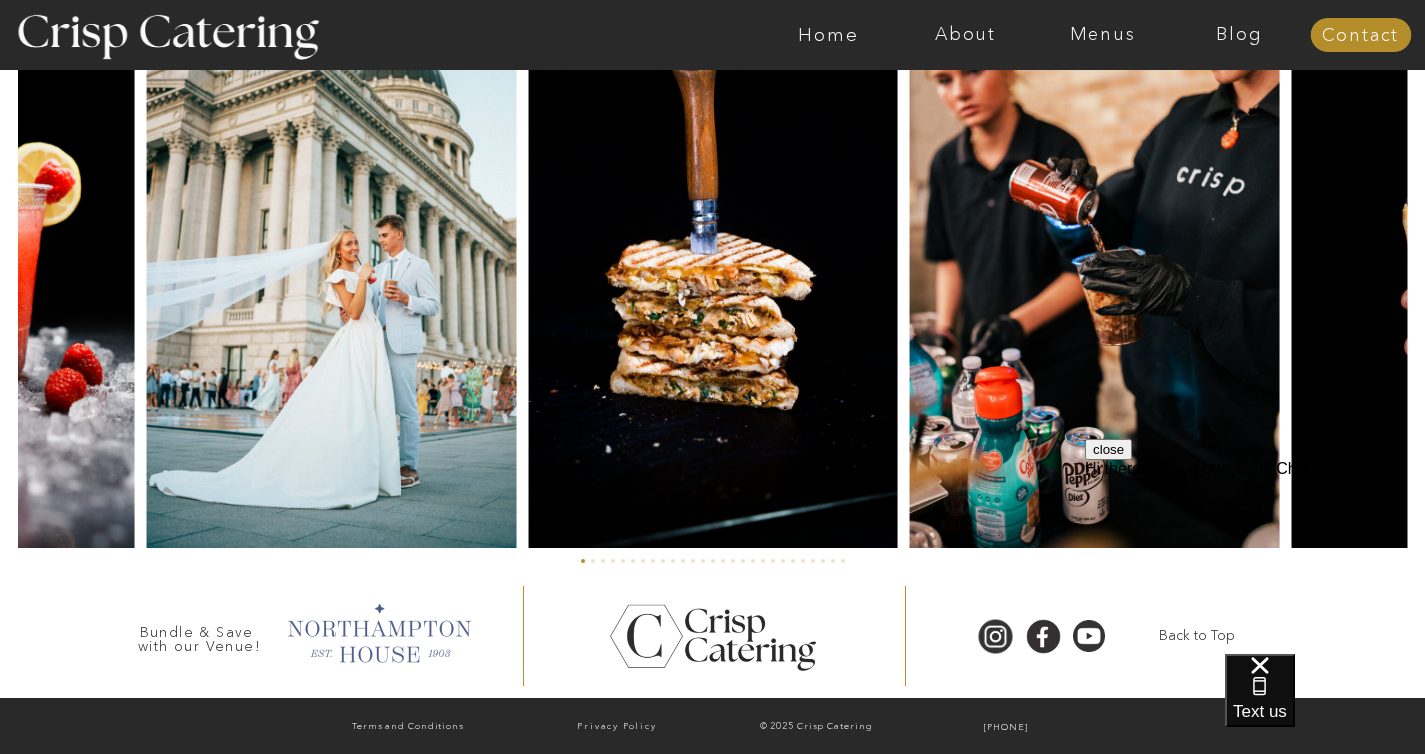 click at bounding box center [378, 631] 